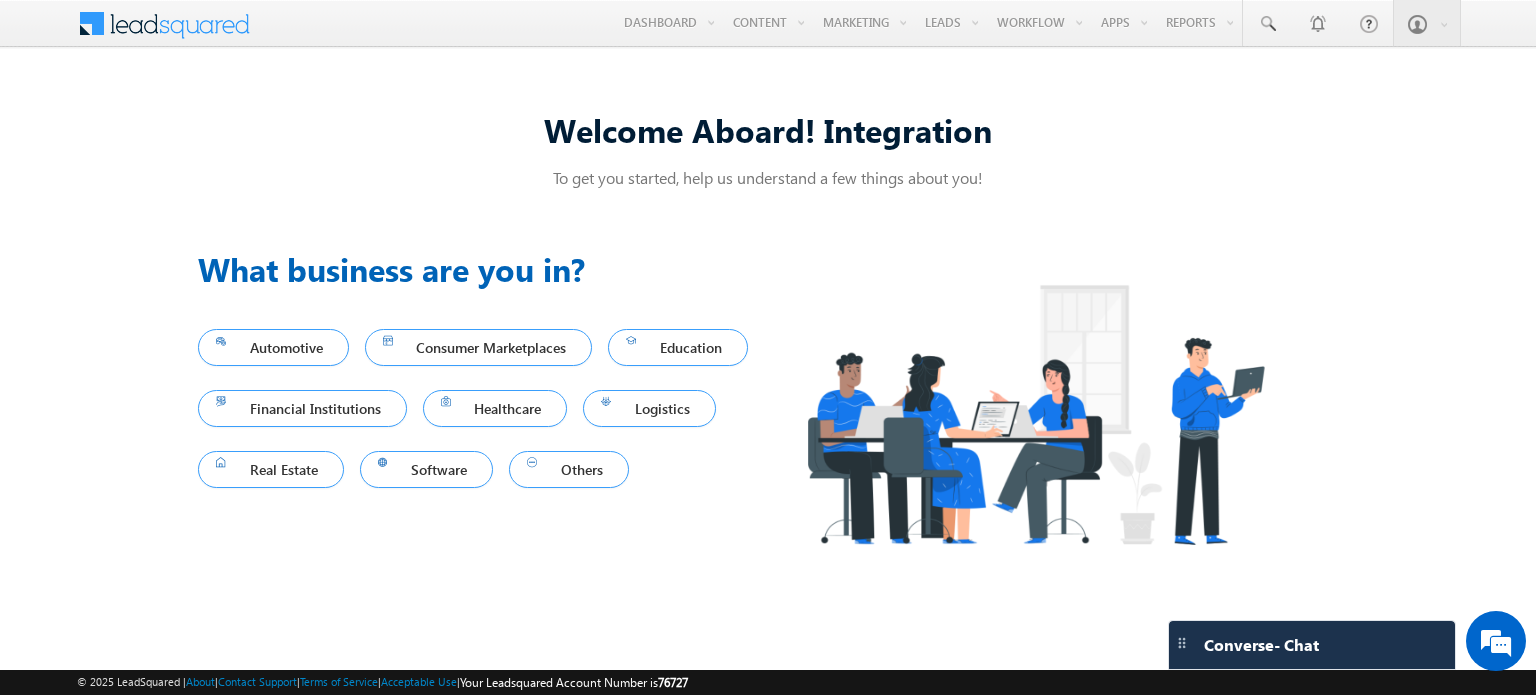 scroll, scrollTop: 0, scrollLeft: 0, axis: both 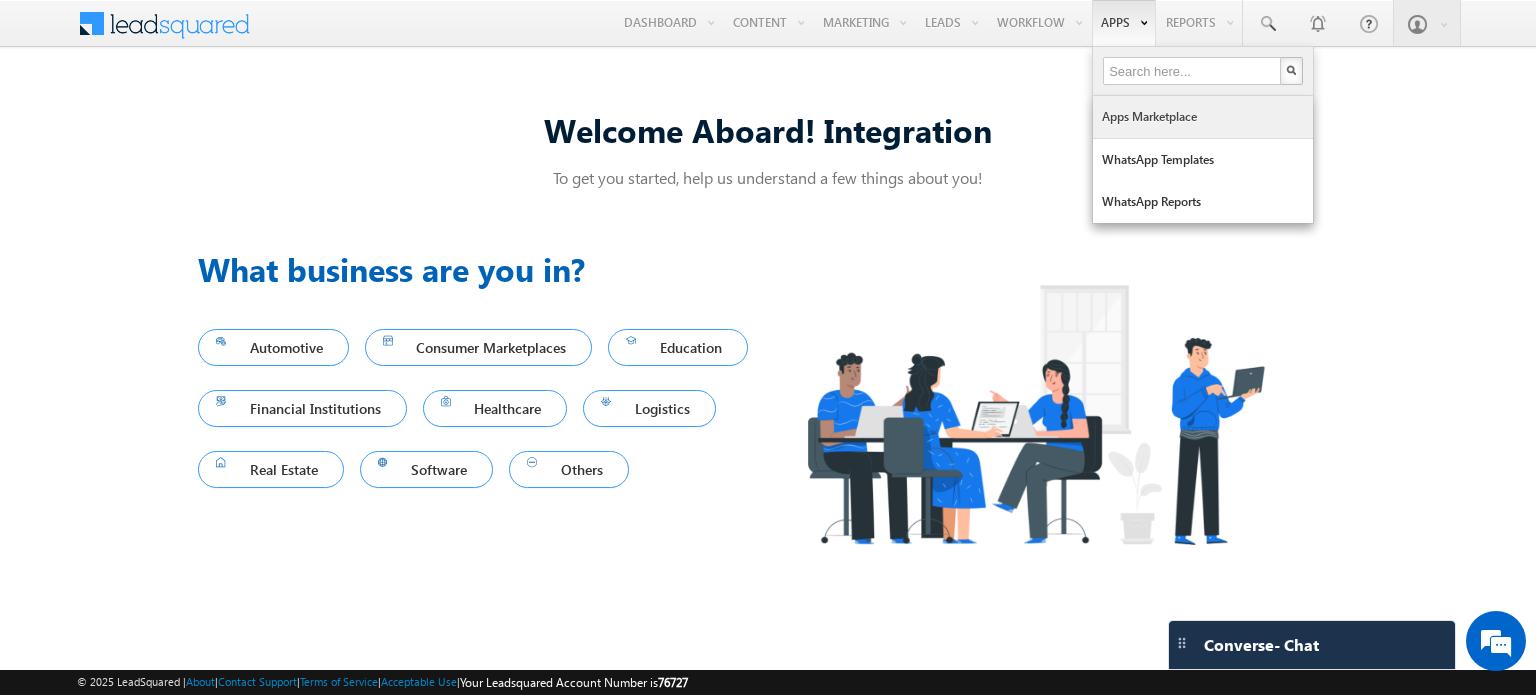 click on "Apps Marketplace" at bounding box center [1203, 117] 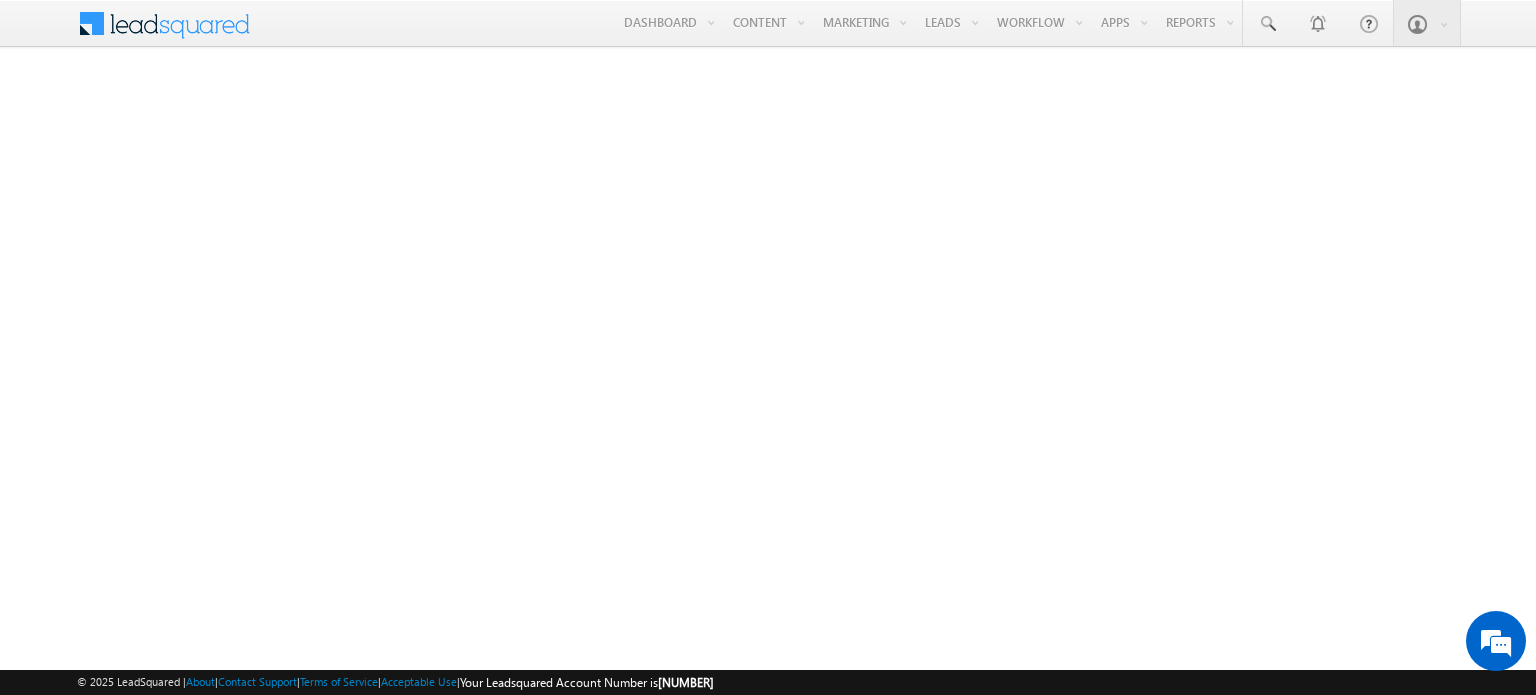 scroll, scrollTop: 0, scrollLeft: 0, axis: both 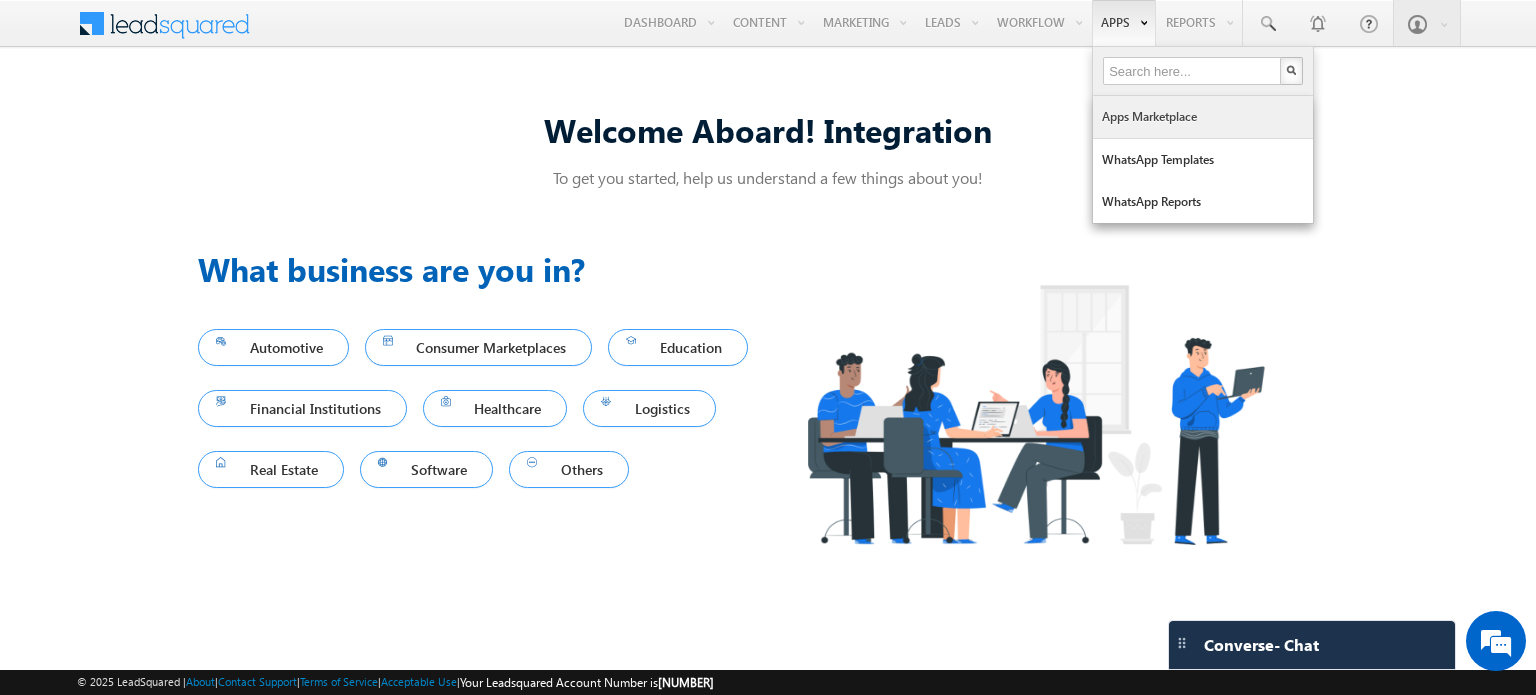 click on "Apps Marketplace" at bounding box center [1203, 117] 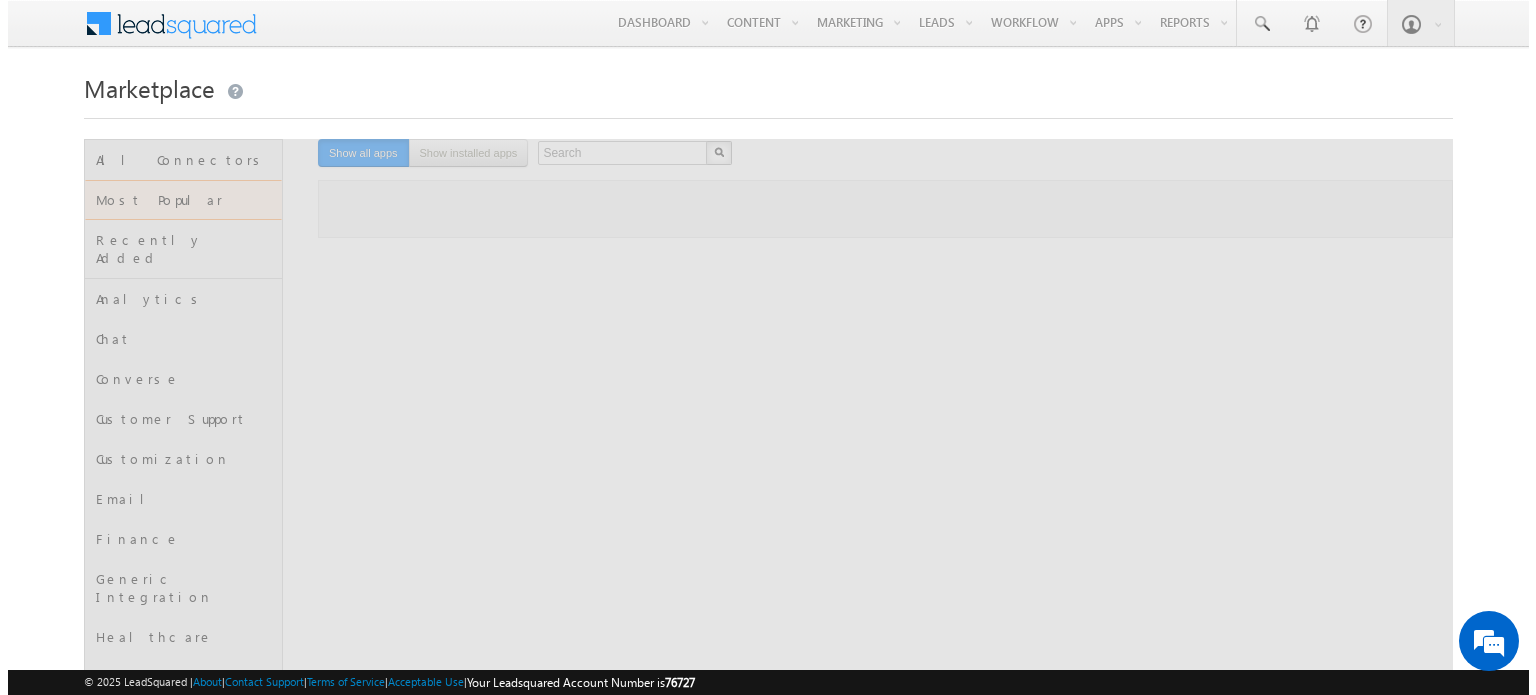 scroll, scrollTop: 0, scrollLeft: 0, axis: both 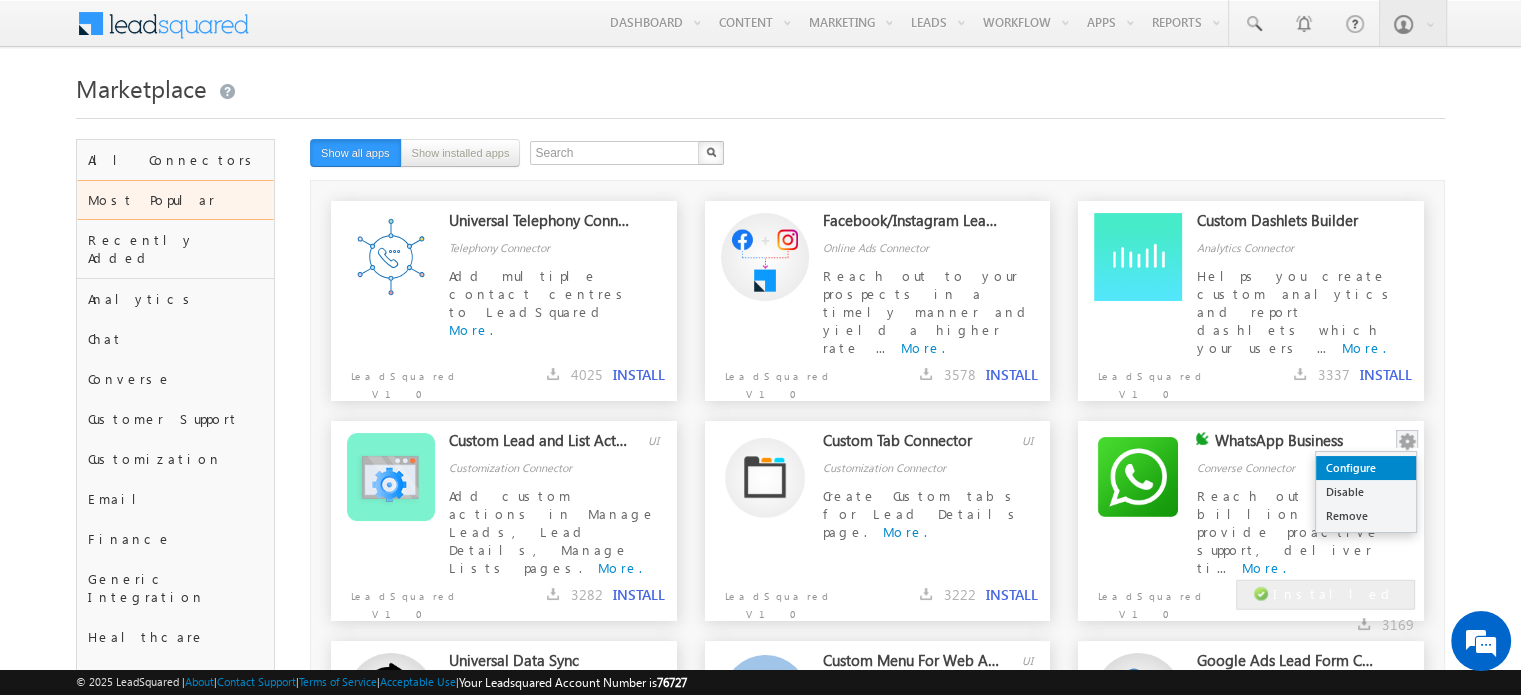 click on "Configure" at bounding box center (1366, 468) 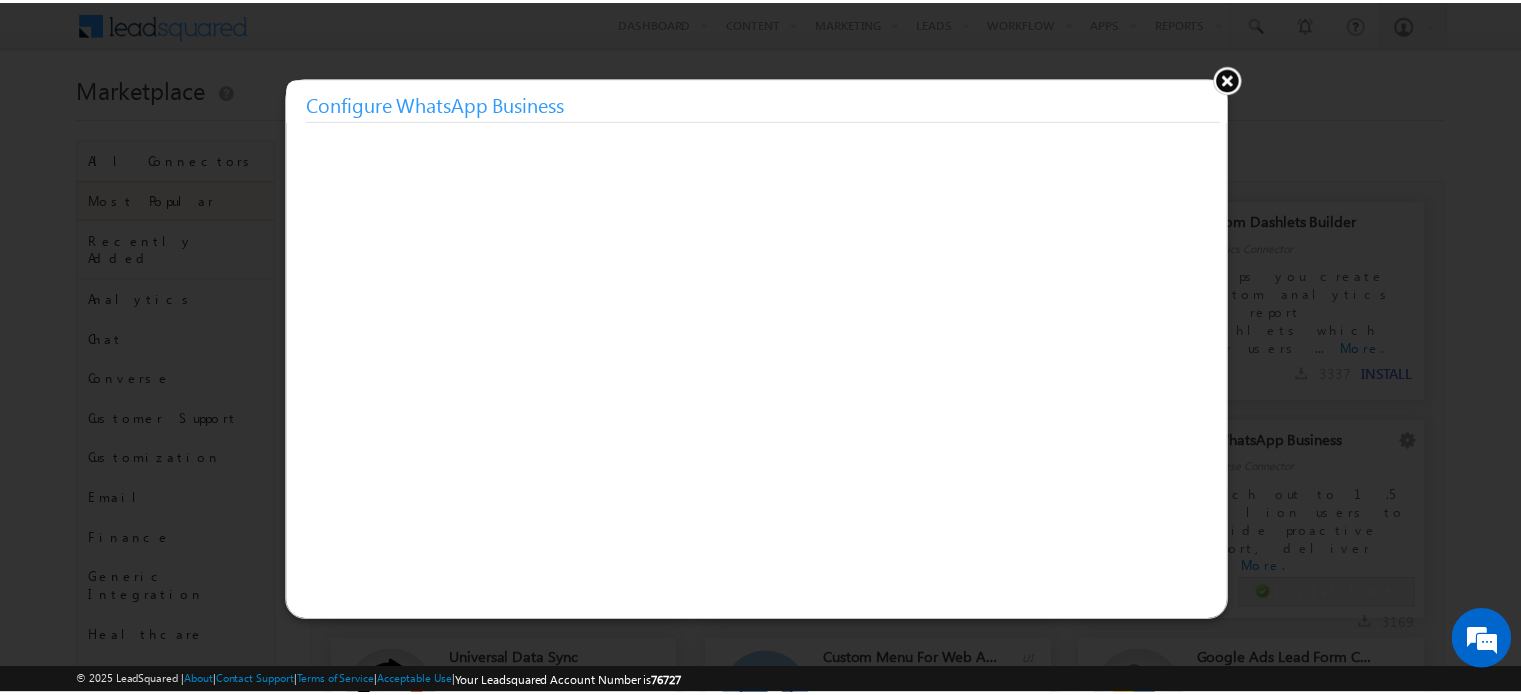 scroll, scrollTop: 0, scrollLeft: 0, axis: both 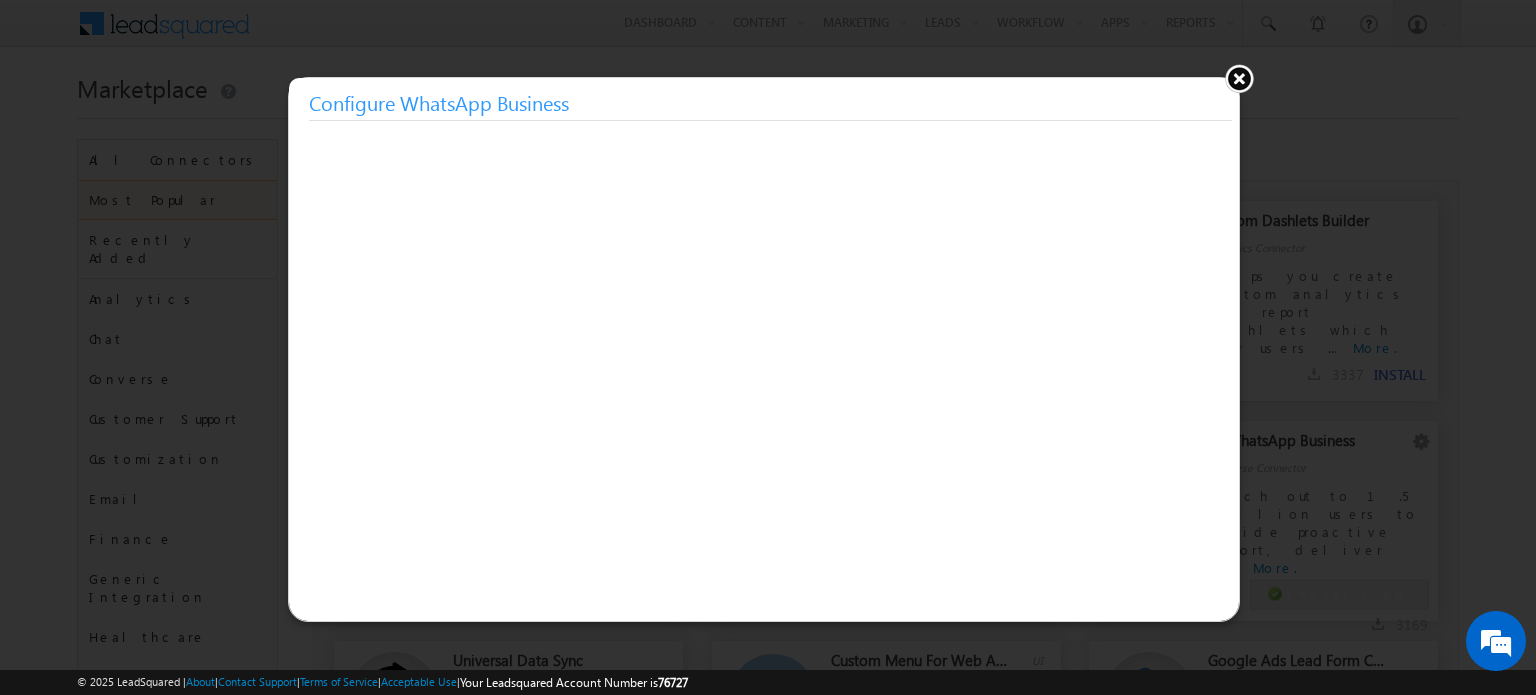 click at bounding box center (1239, 78) 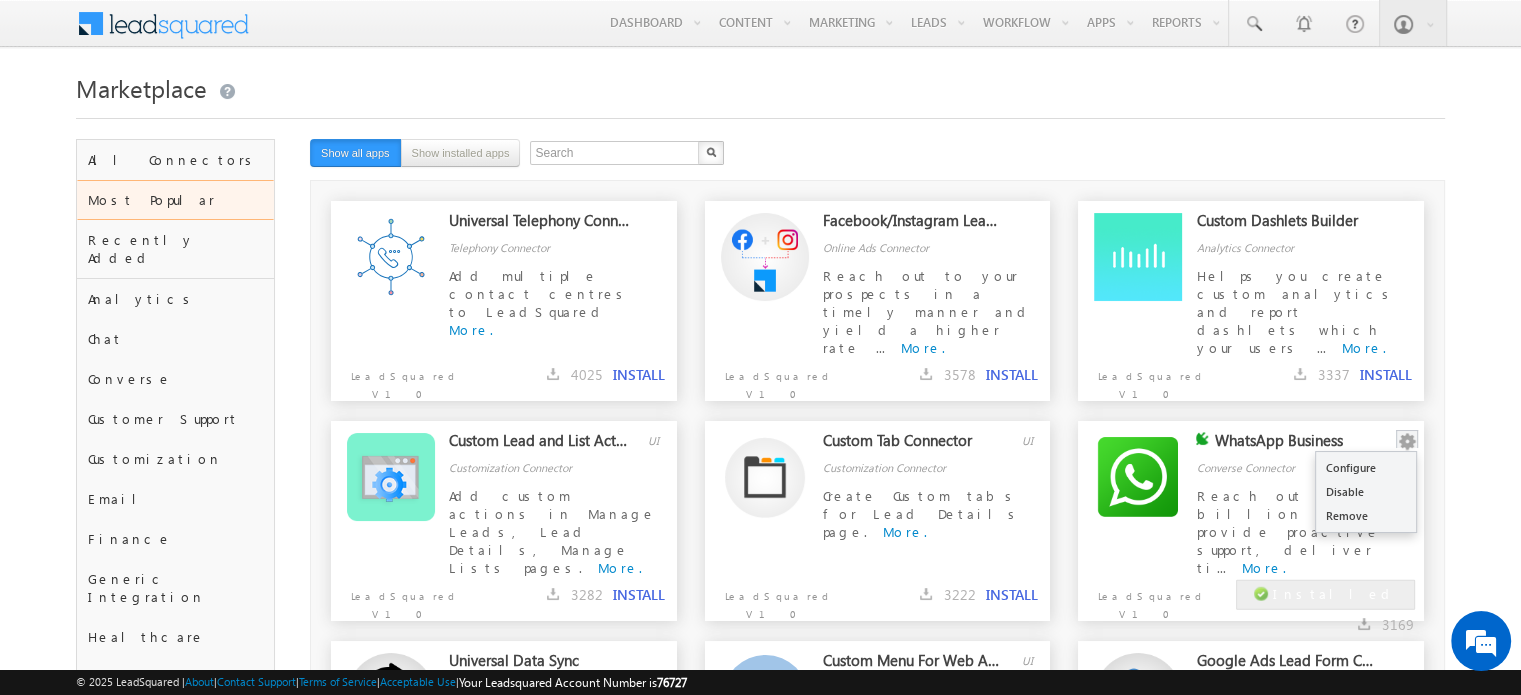 click at bounding box center (1407, 442) 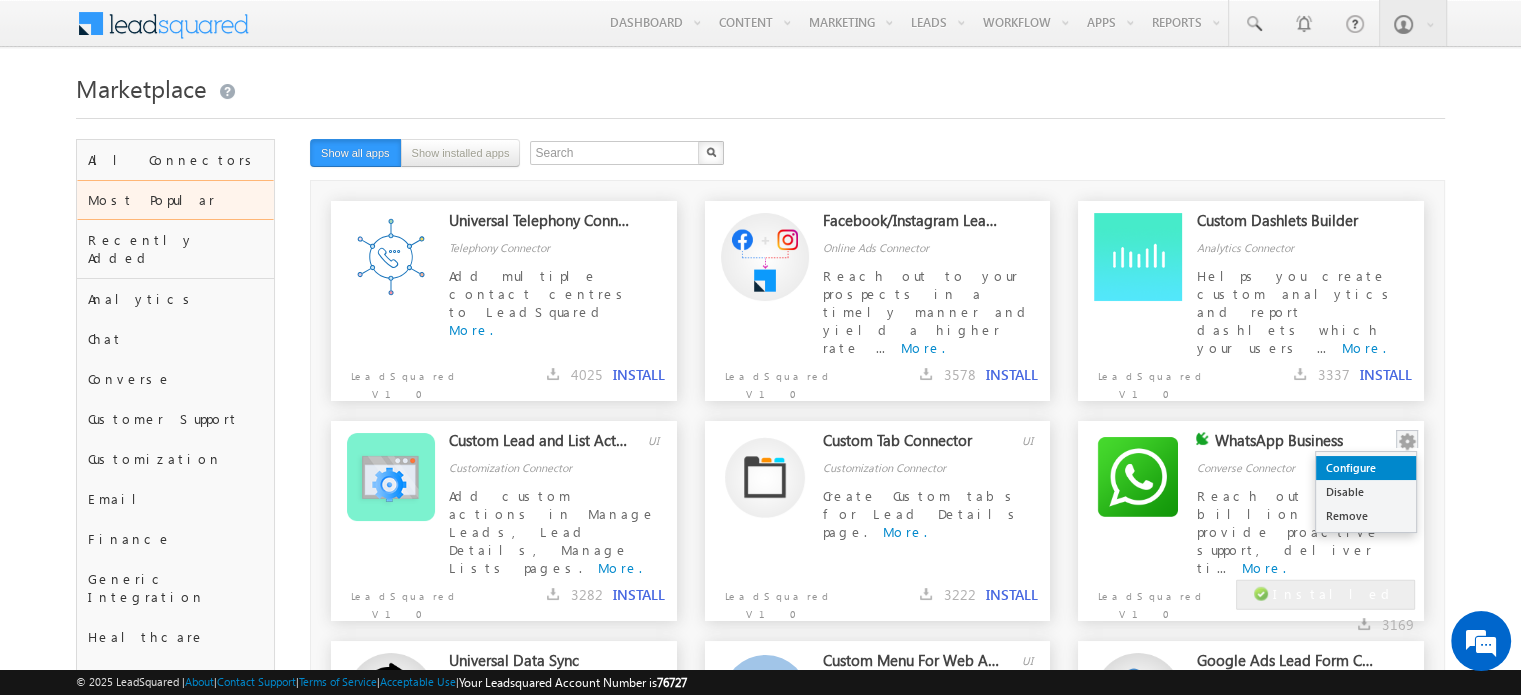 click on "Configure" at bounding box center [1366, 468] 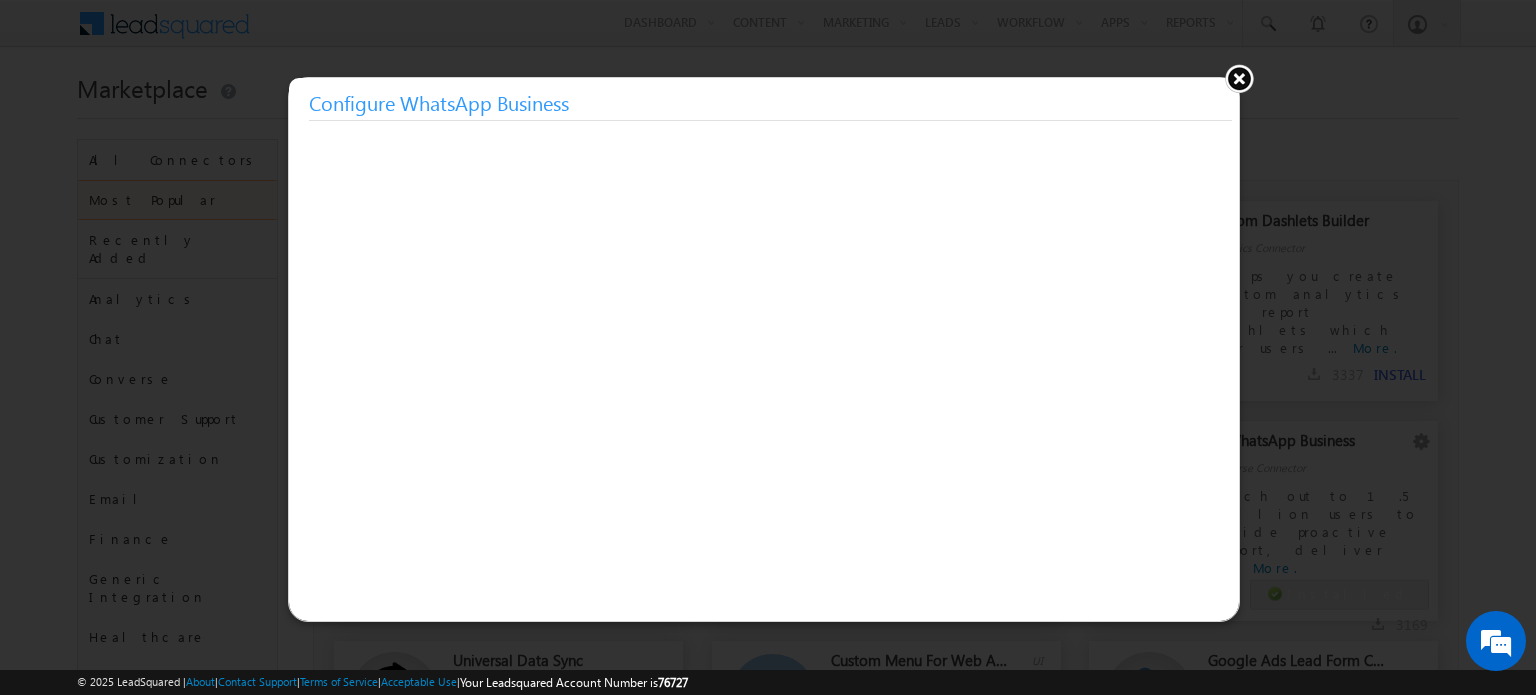 click at bounding box center [1239, 78] 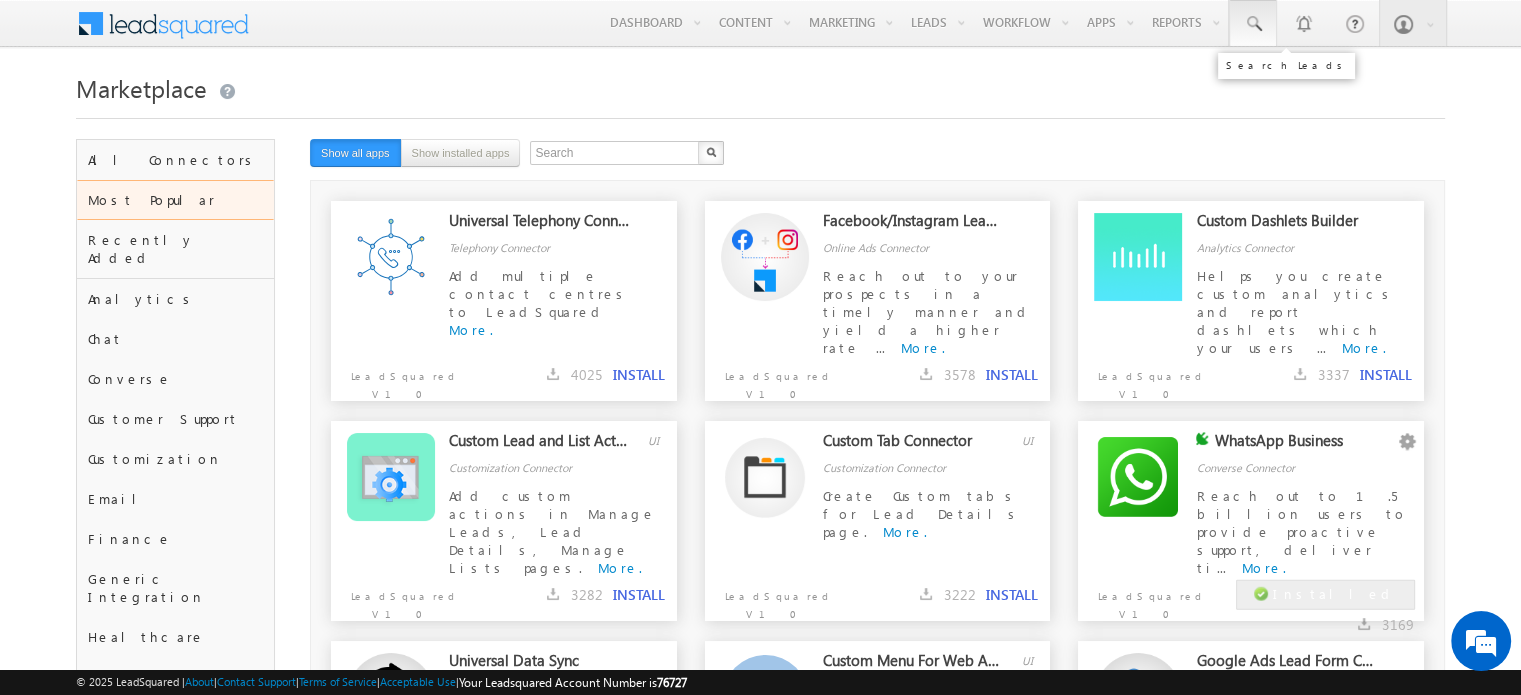 click at bounding box center [1253, 24] 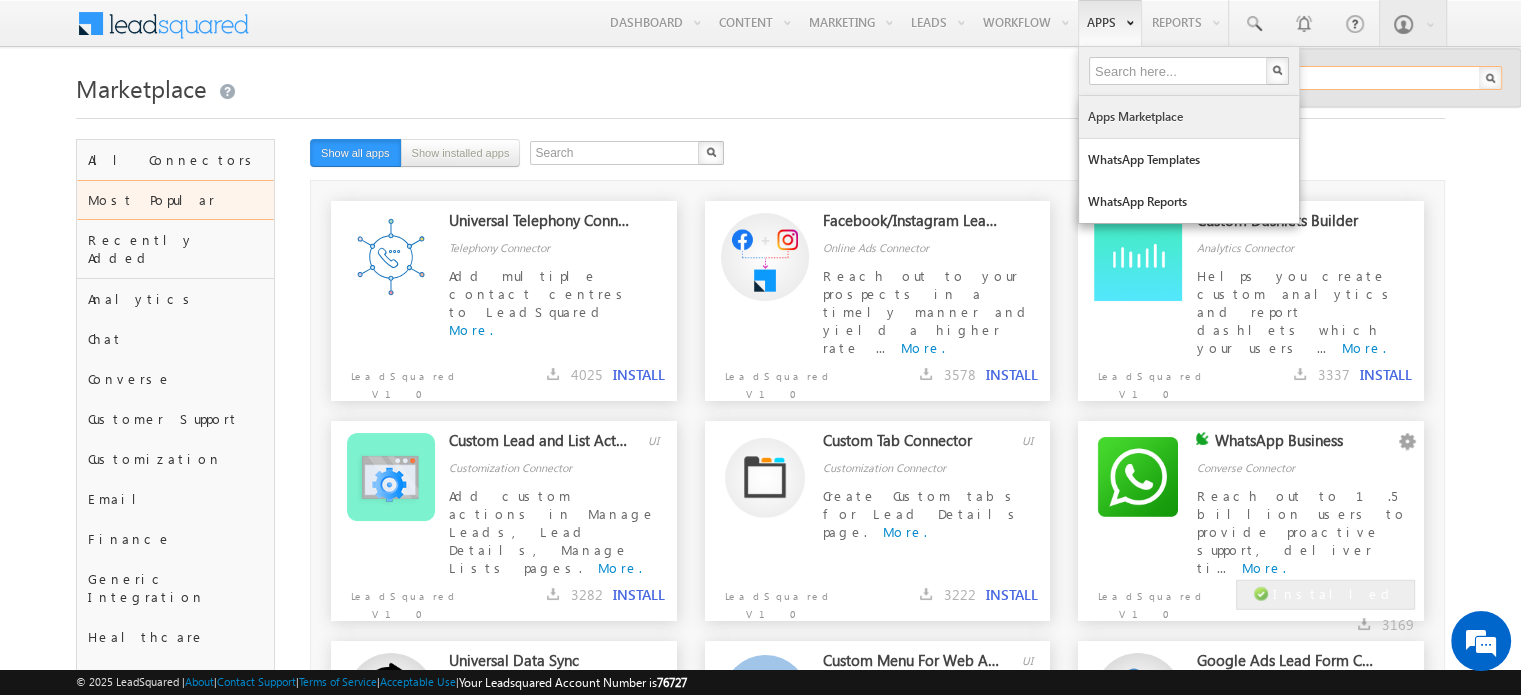 type on "9" 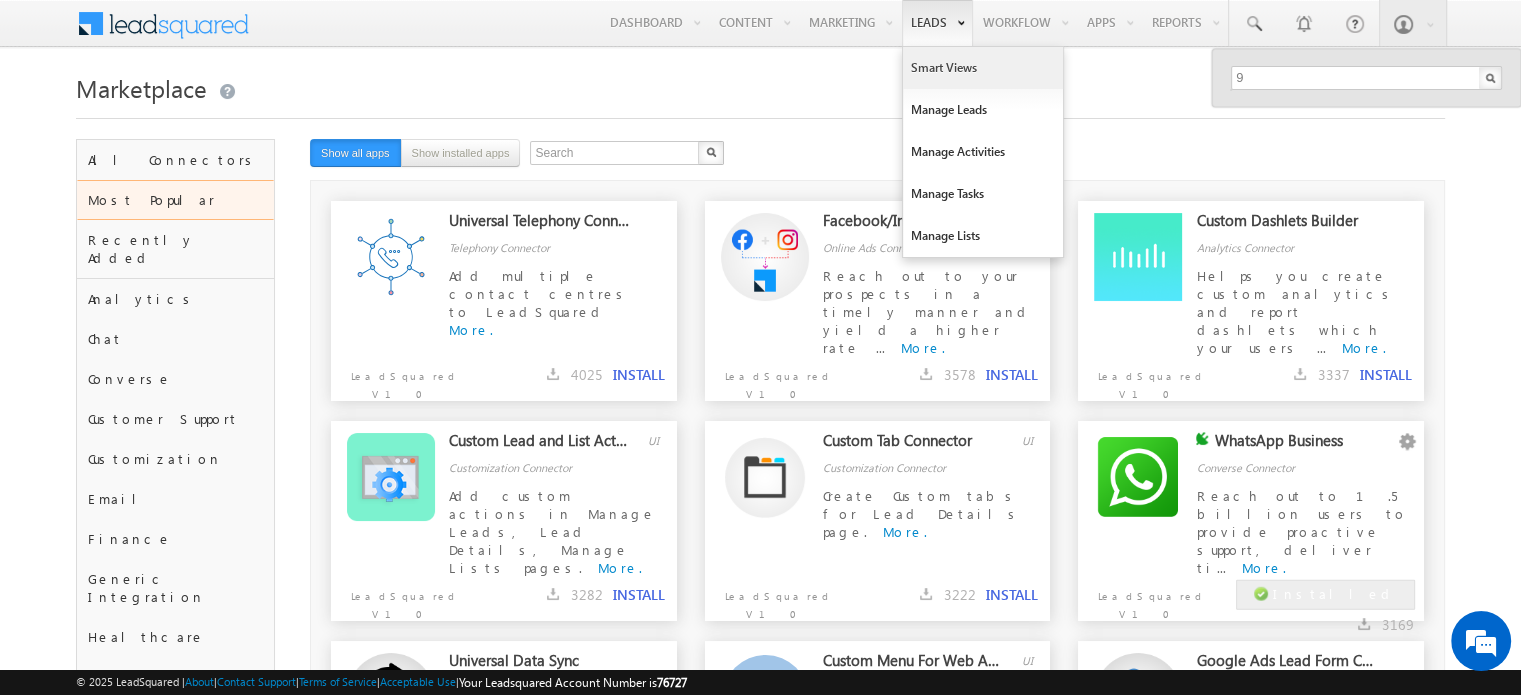 click on "Smart Views" at bounding box center (983, 68) 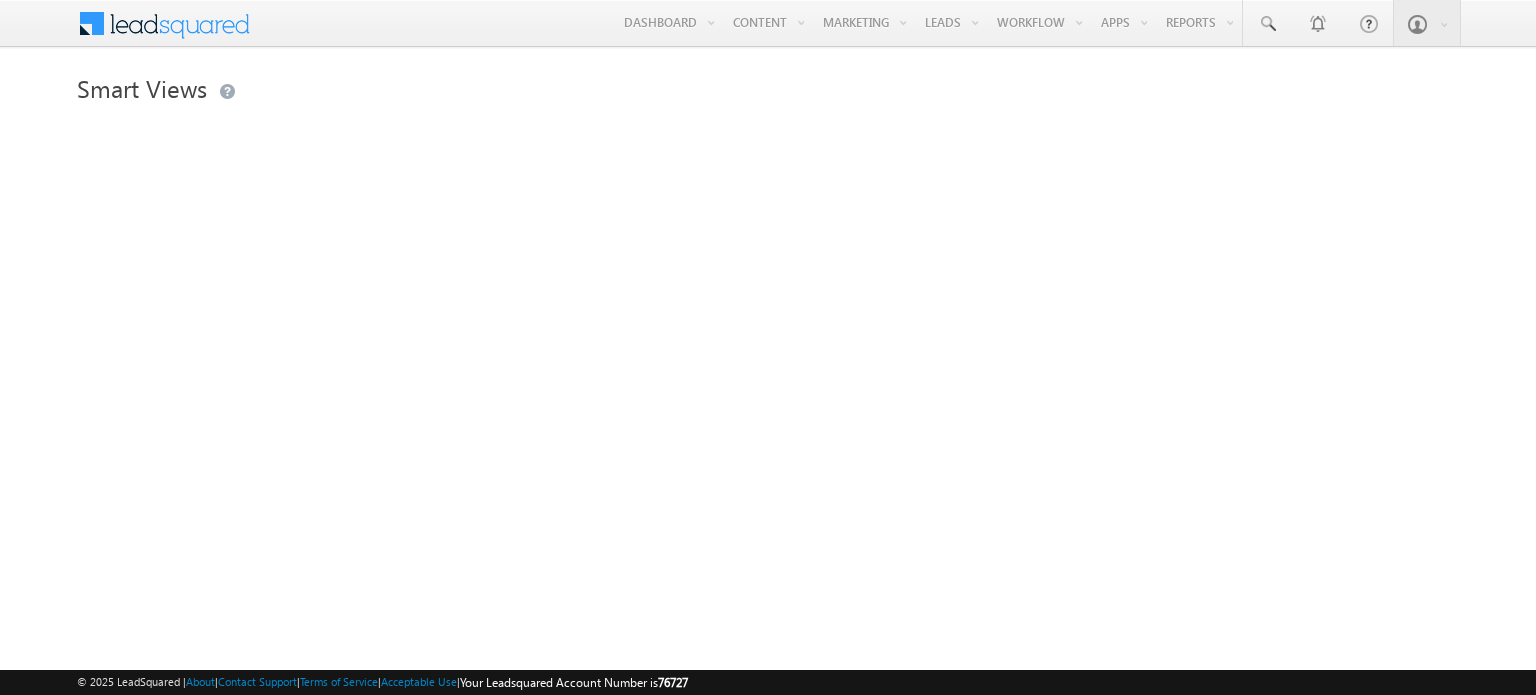 scroll, scrollTop: 0, scrollLeft: 0, axis: both 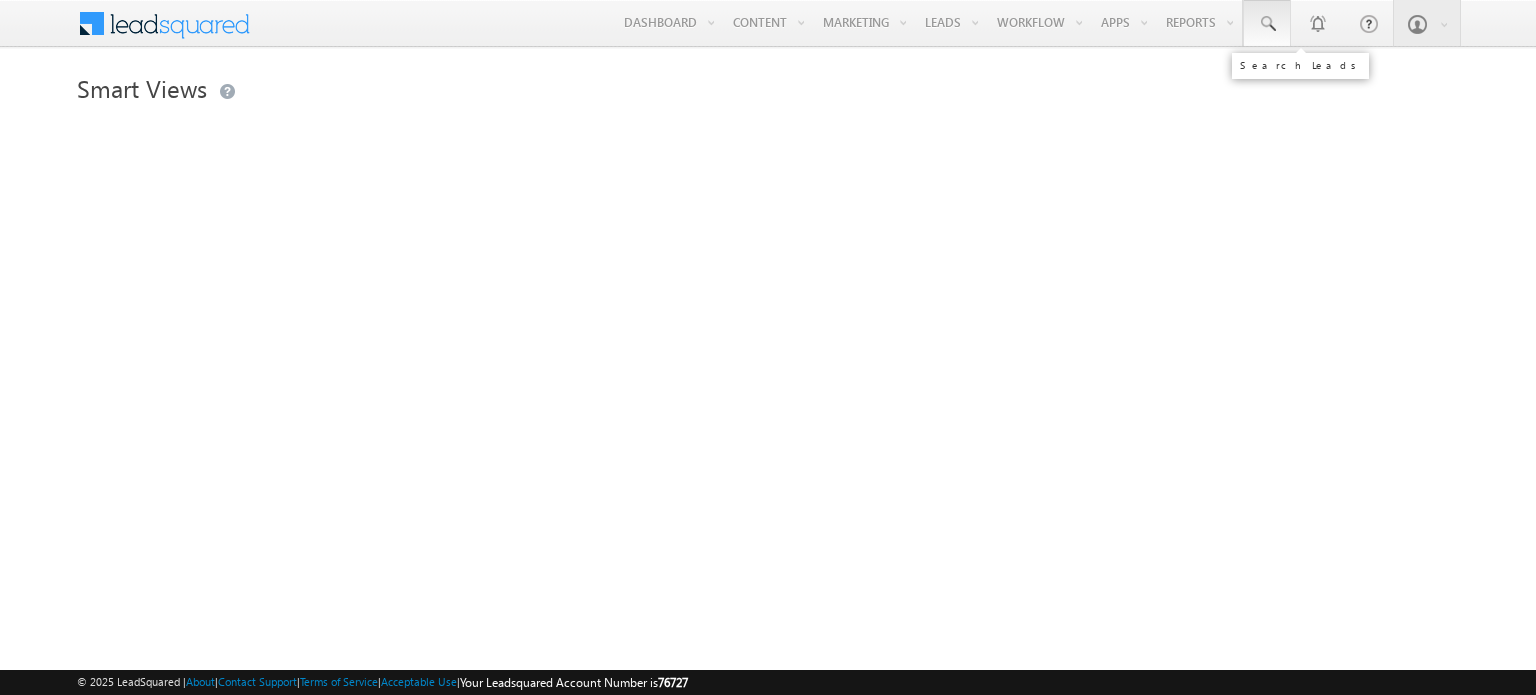 click at bounding box center (1267, 24) 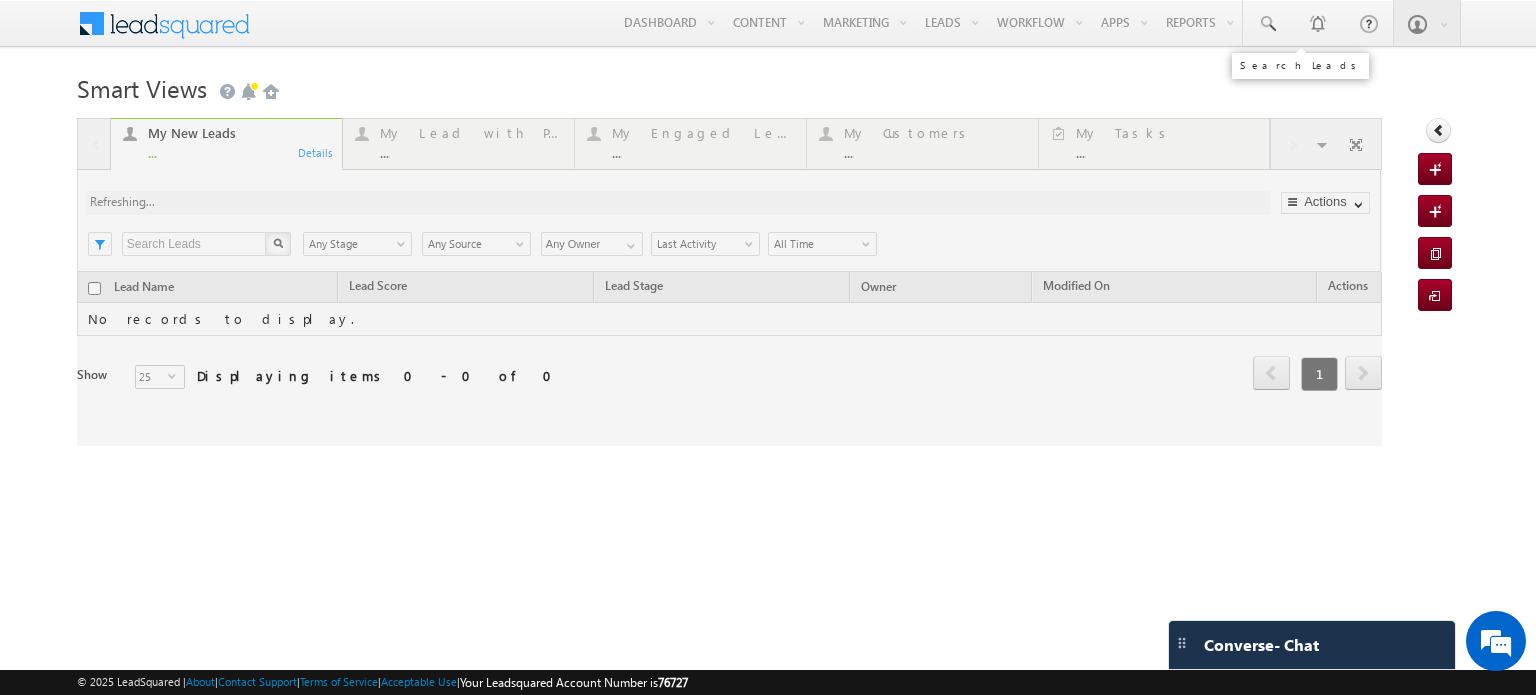 scroll, scrollTop: 0, scrollLeft: 0, axis: both 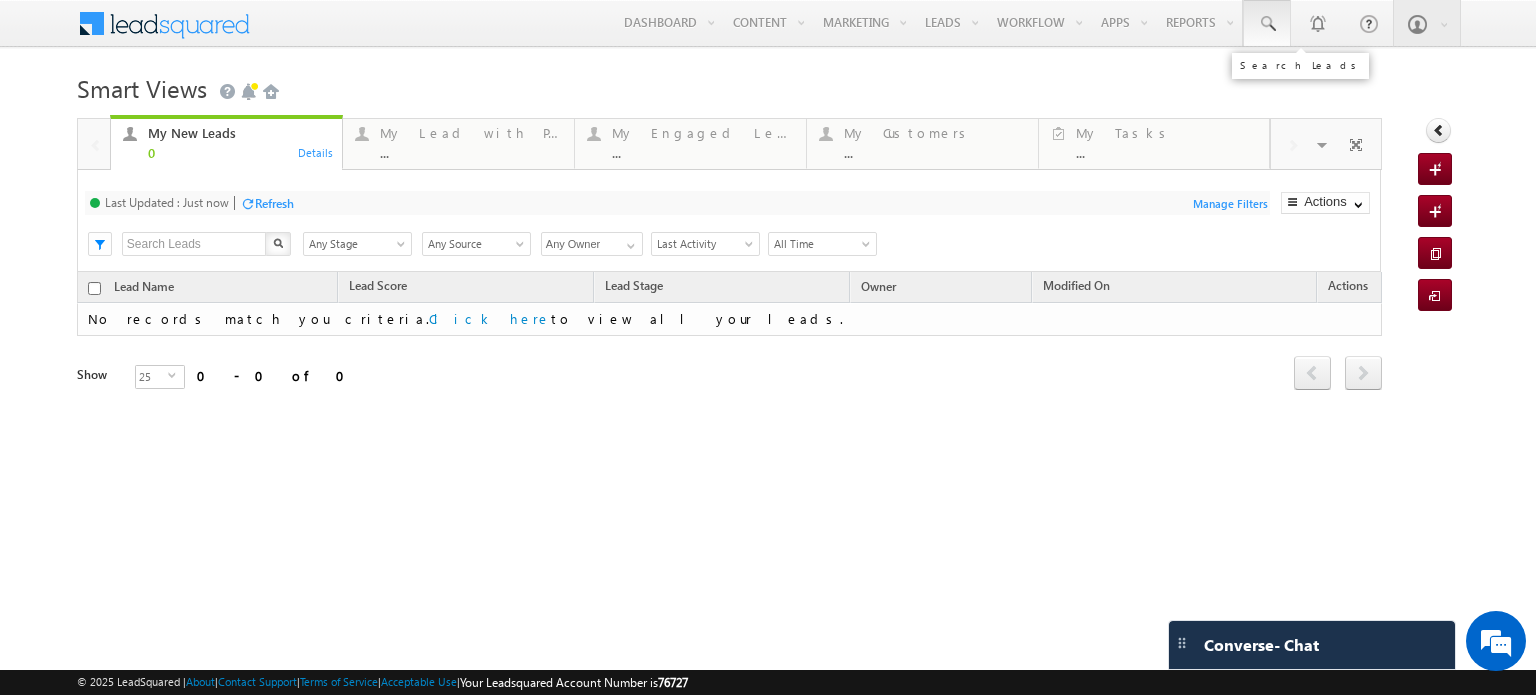 click at bounding box center [1267, 24] 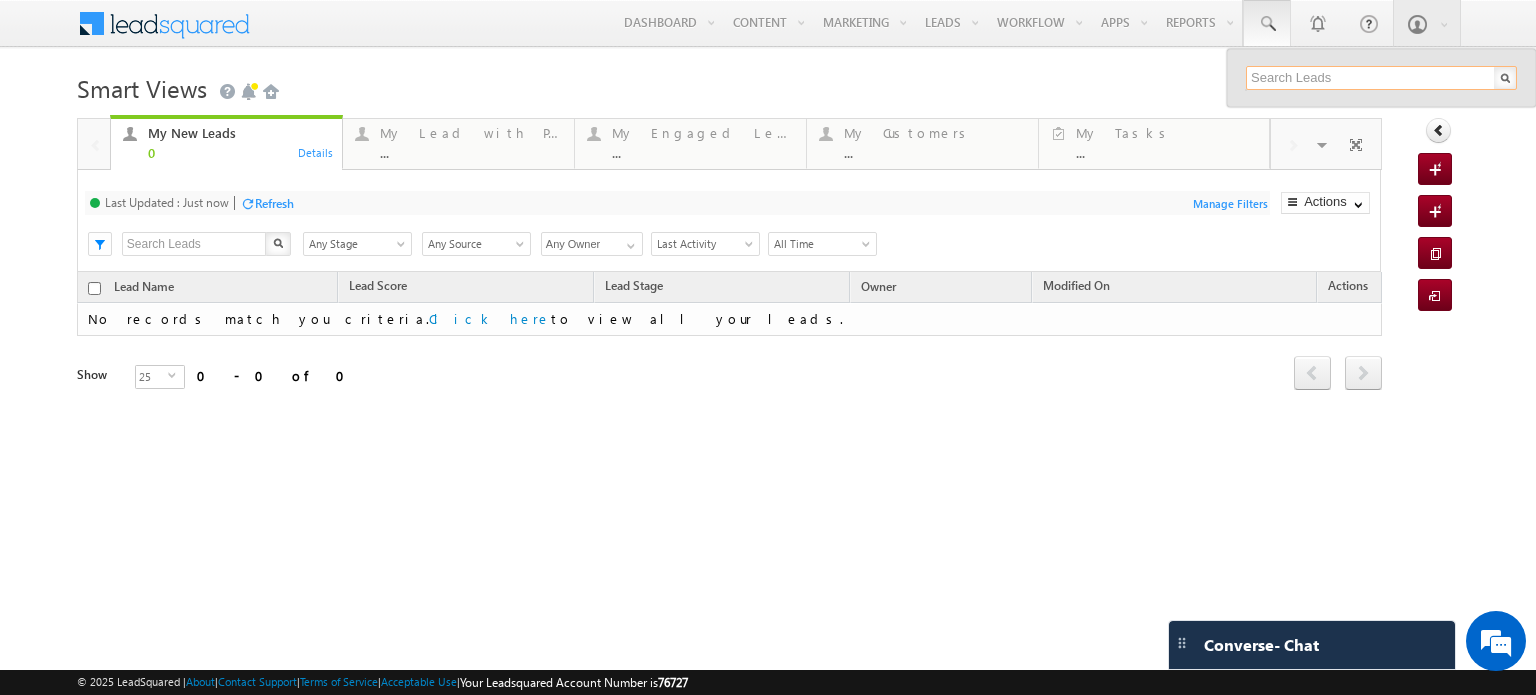 paste on "919739390215" 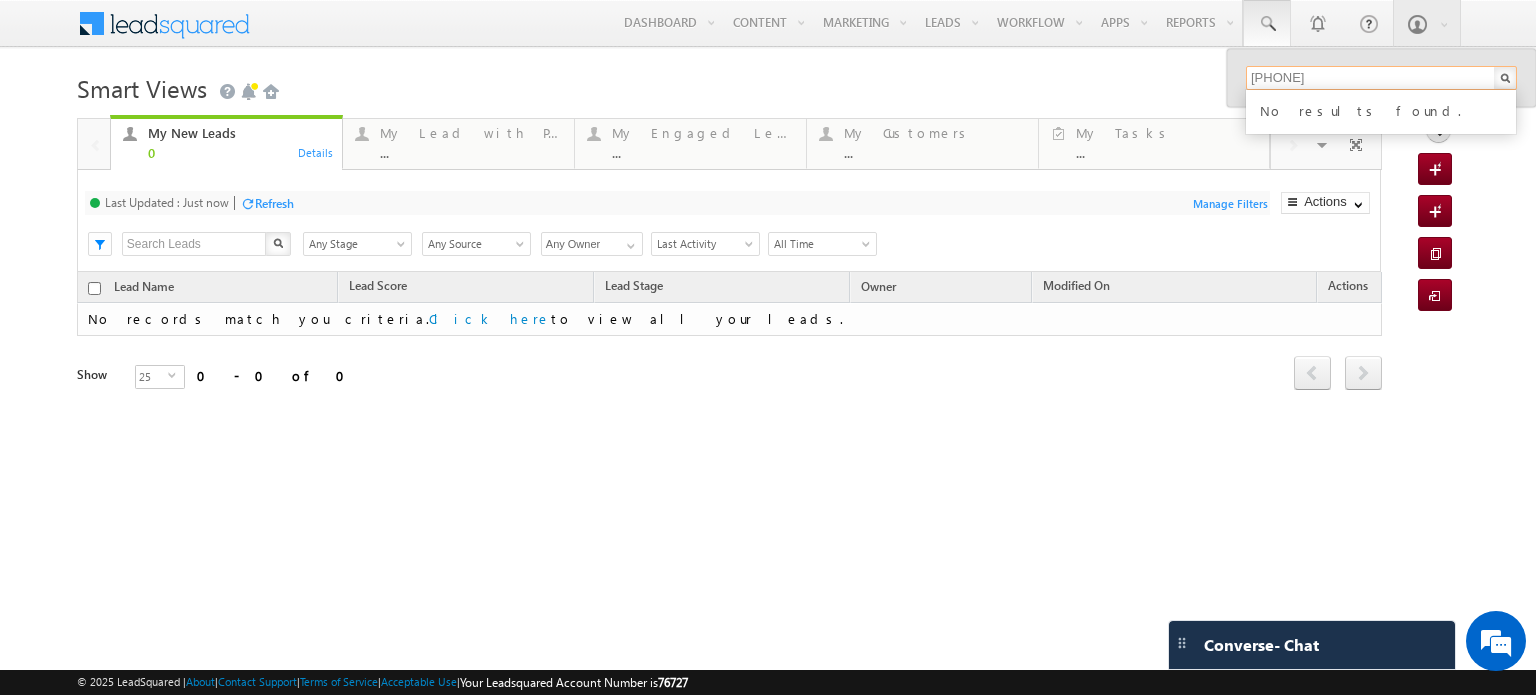 scroll, scrollTop: 0, scrollLeft: 0, axis: both 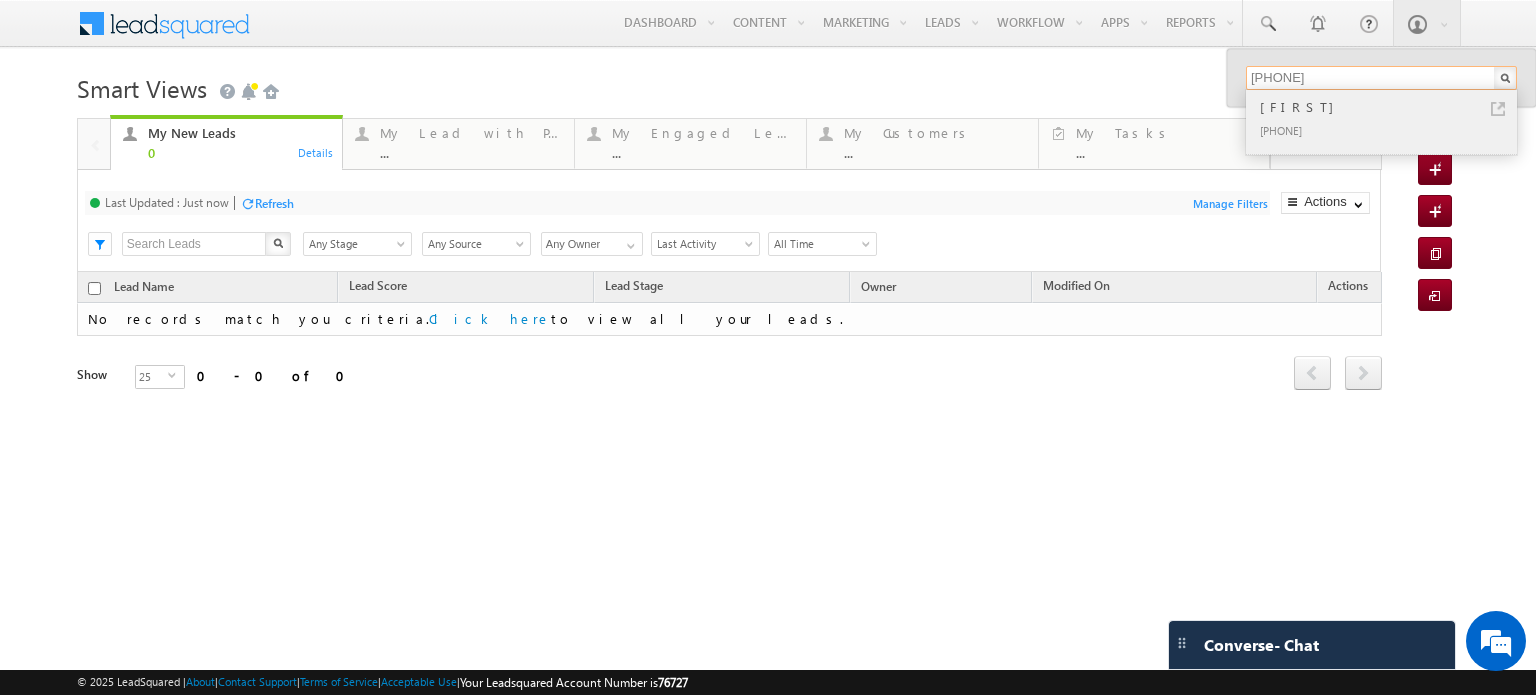 type on "9739390215" 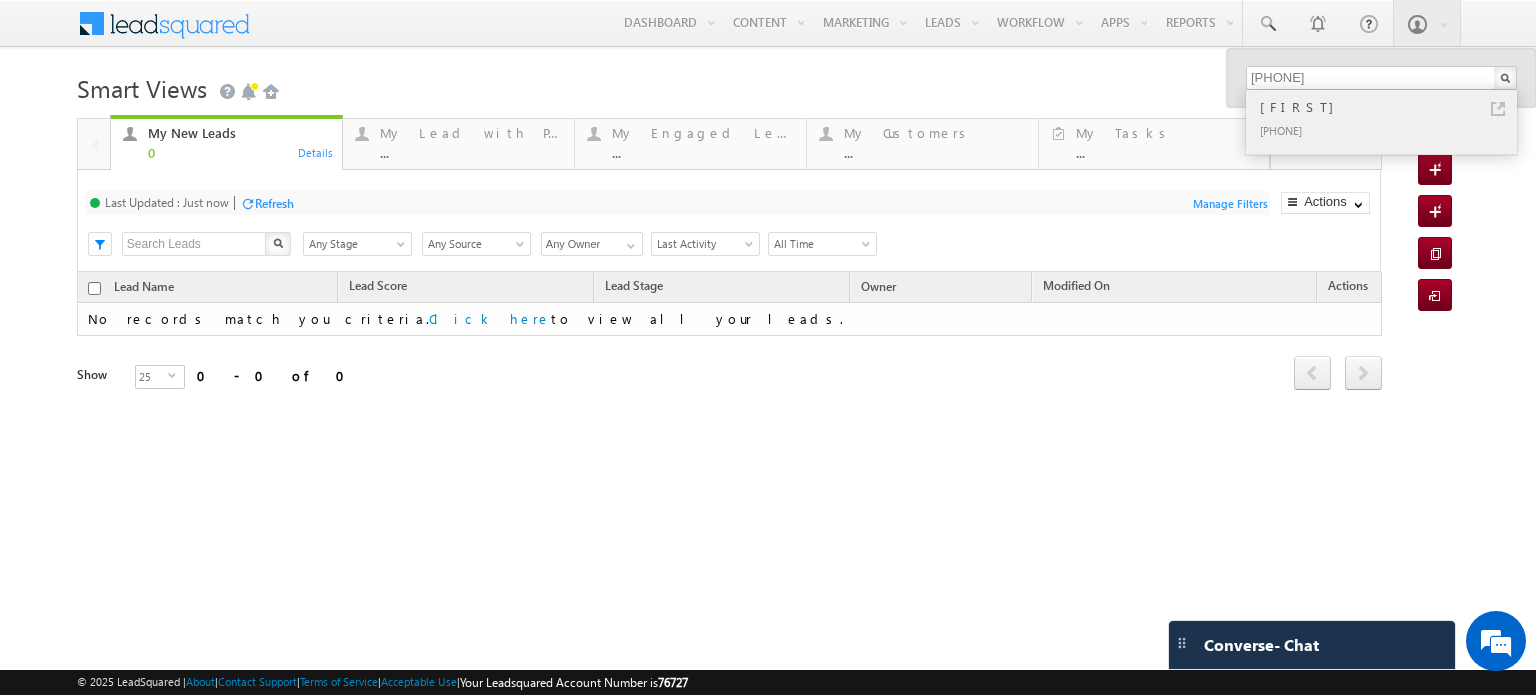 click on "[PHONE]" at bounding box center (1390, 130) 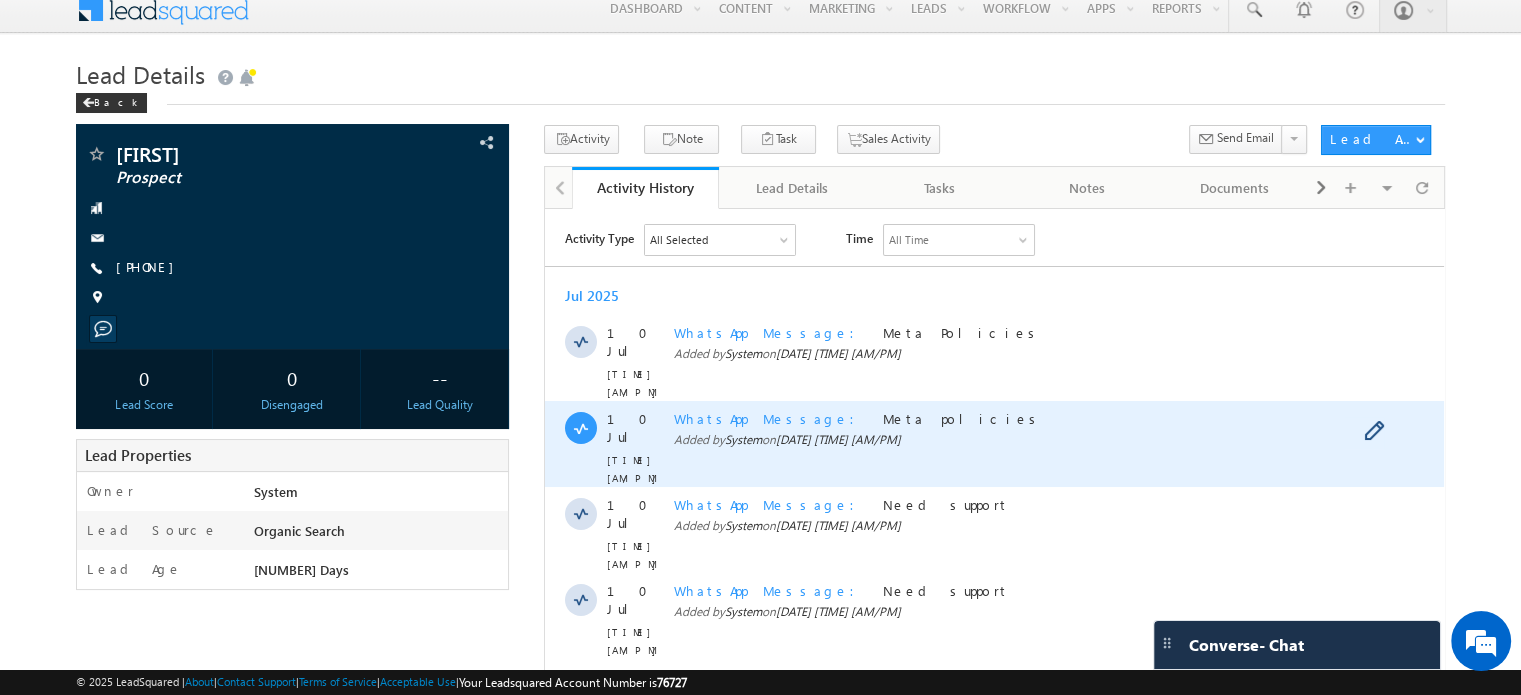 scroll, scrollTop: 15, scrollLeft: 0, axis: vertical 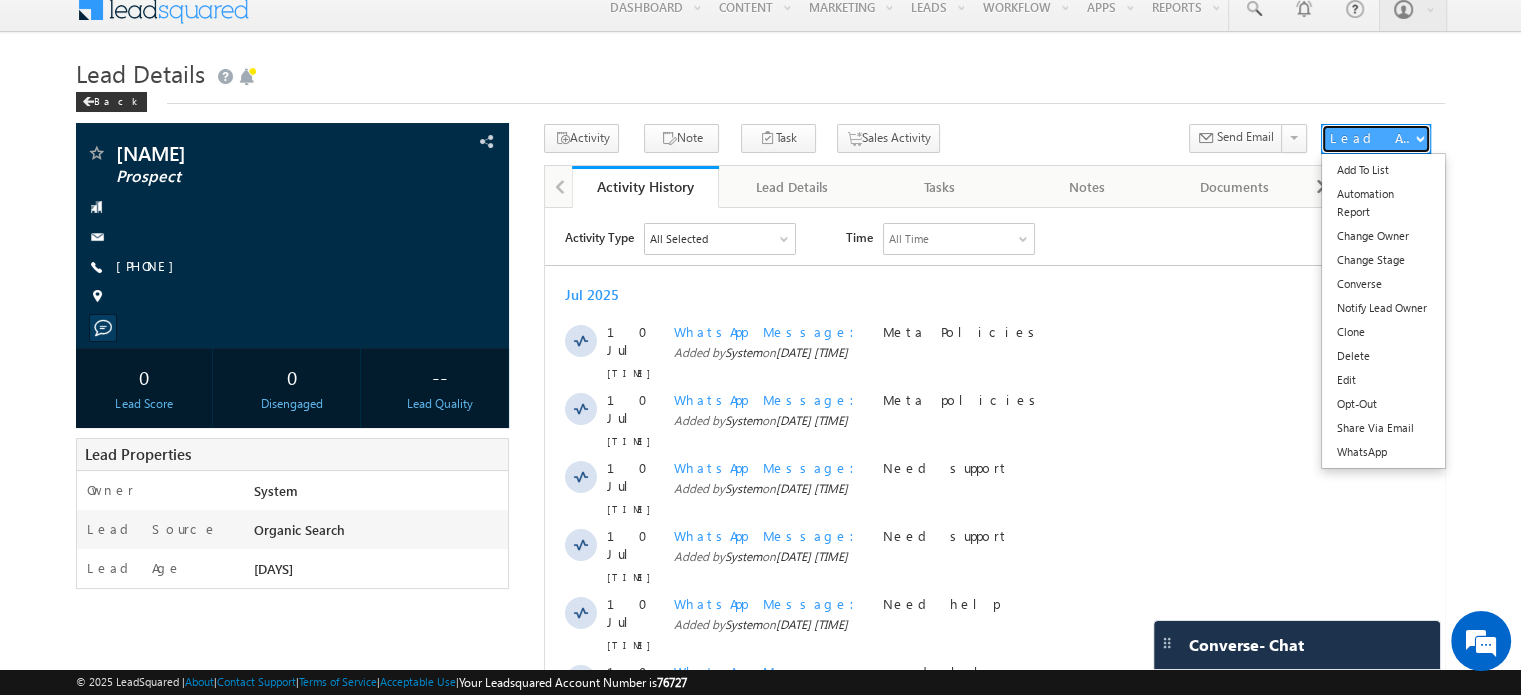 click on "Lead Actions" at bounding box center [1372, 138] 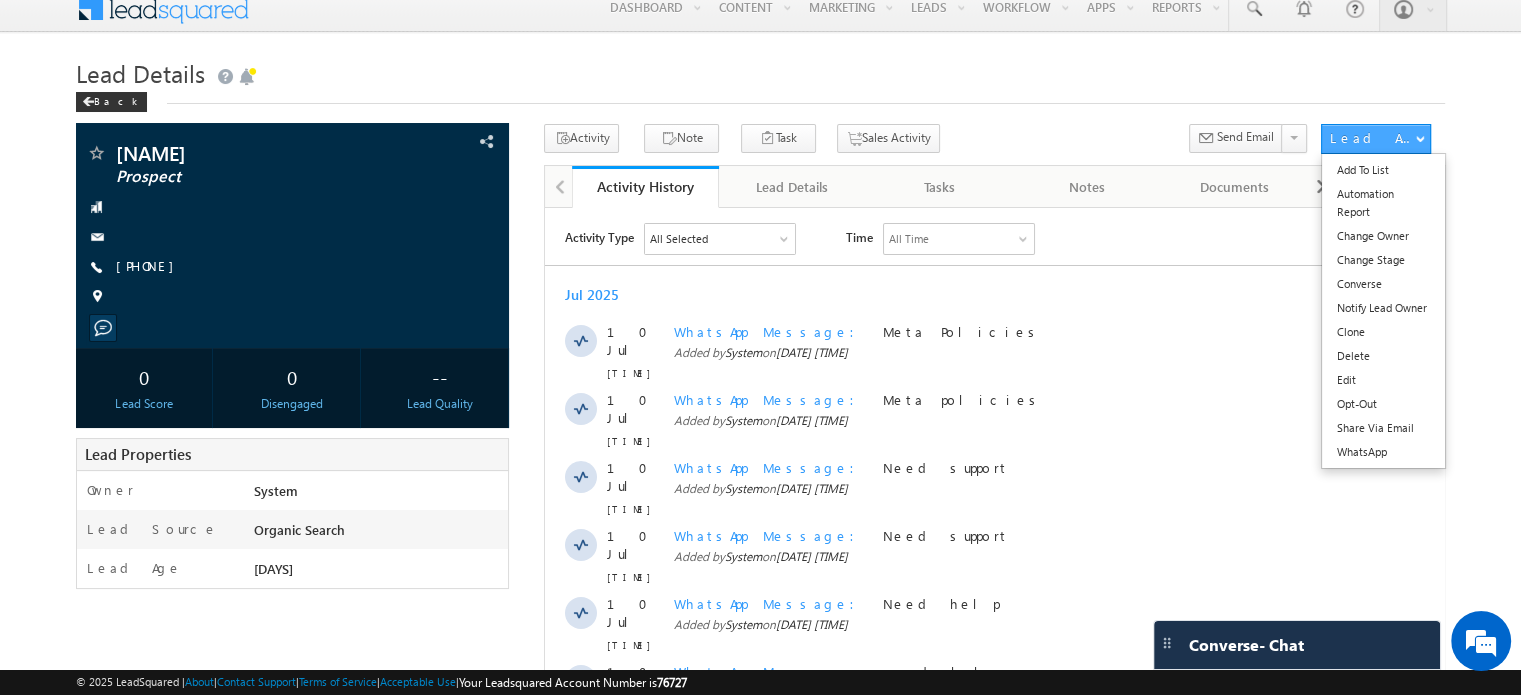 click on "Lead Actions" at bounding box center (1372, 138) 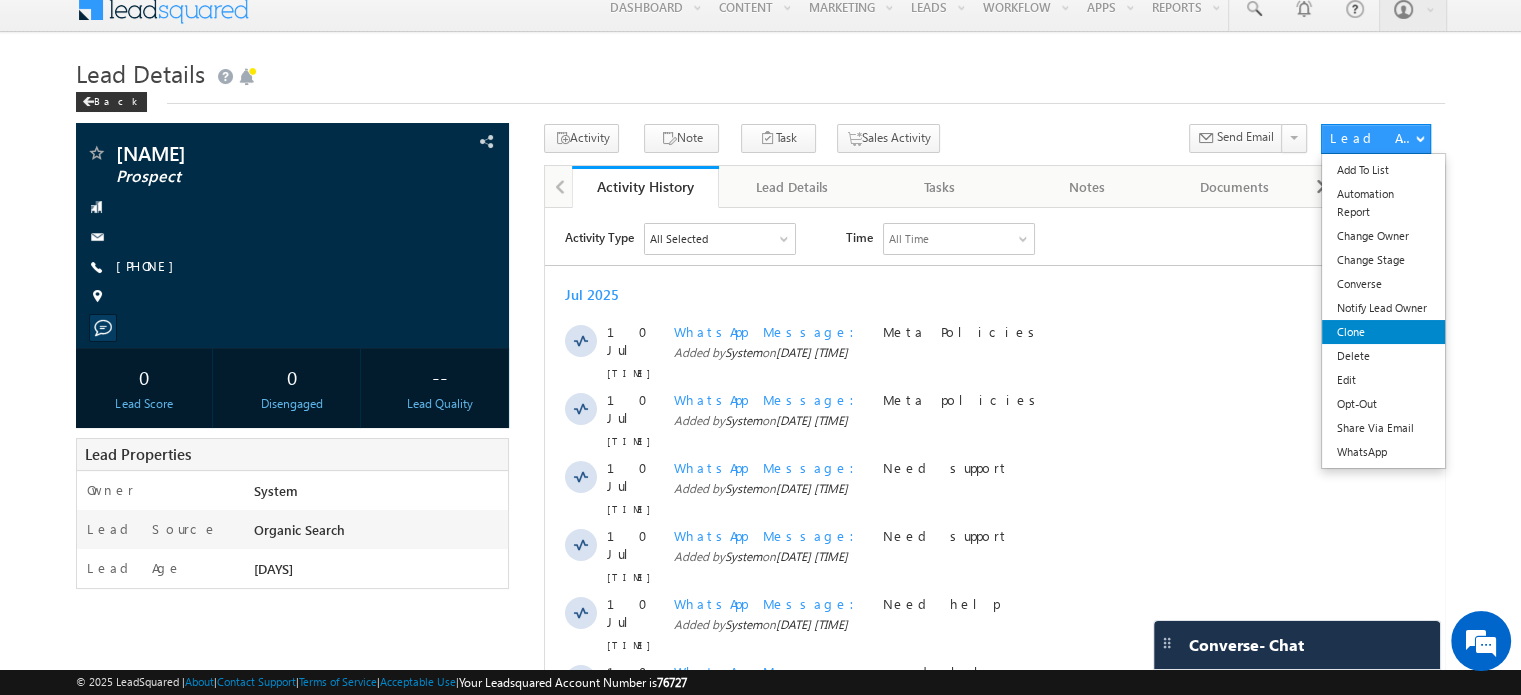scroll, scrollTop: 0, scrollLeft: 0, axis: both 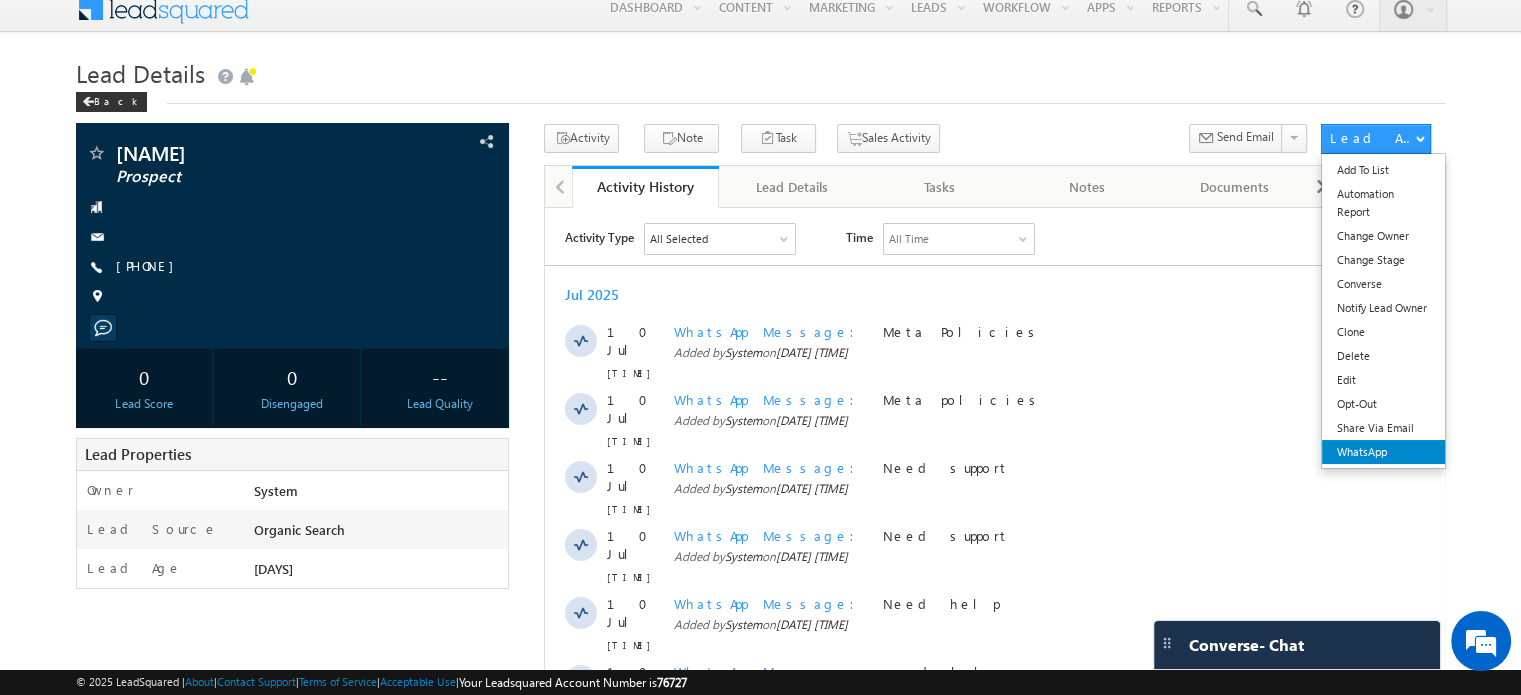 click on "WhatsApp" at bounding box center (1383, 452) 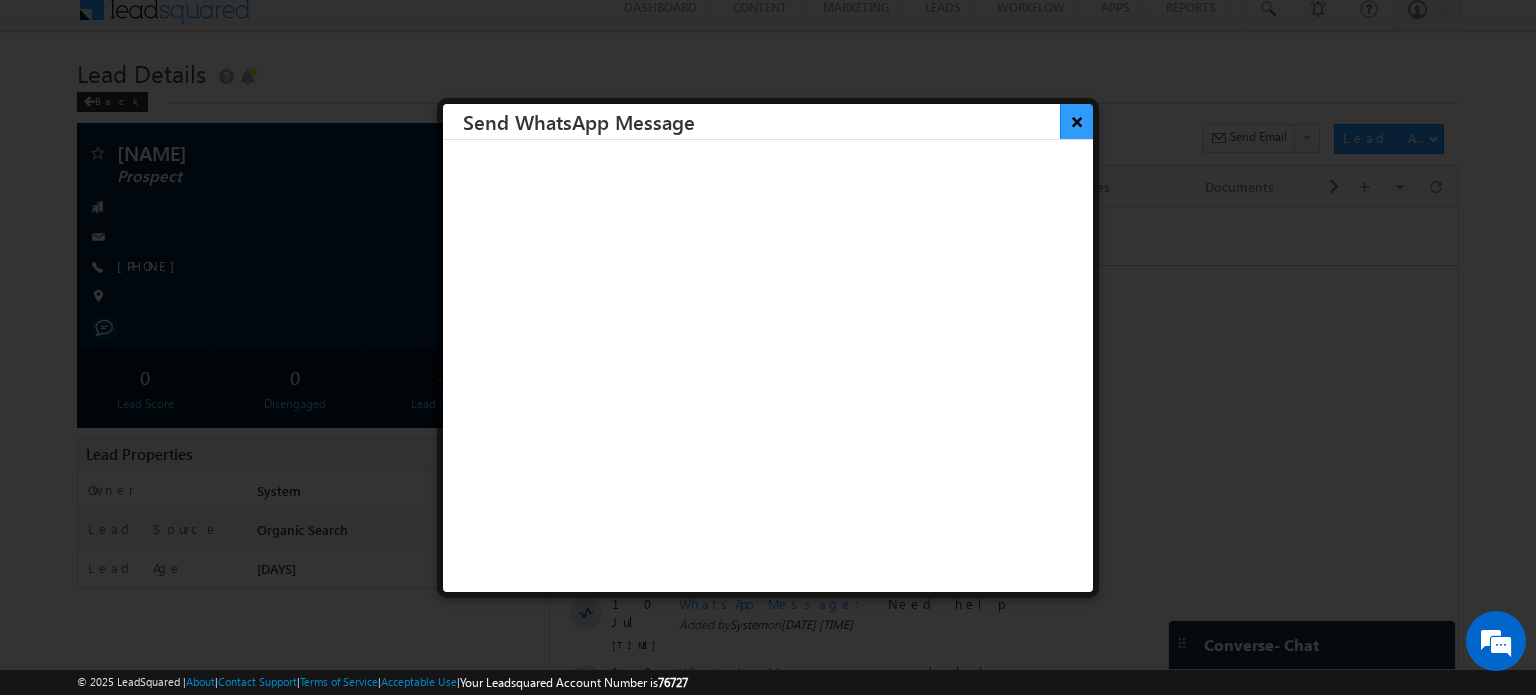 click on "×" at bounding box center (1076, 121) 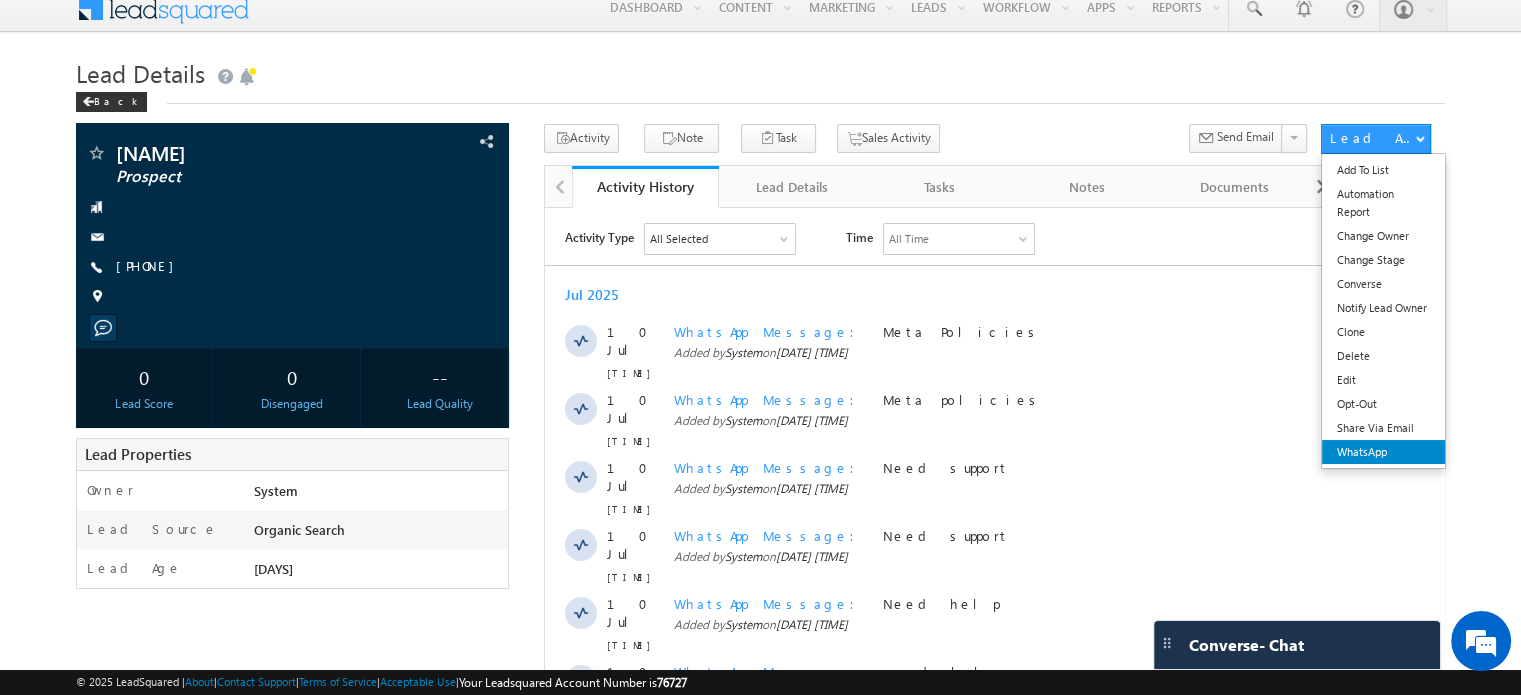 click on "WhatsApp" at bounding box center (1383, 452) 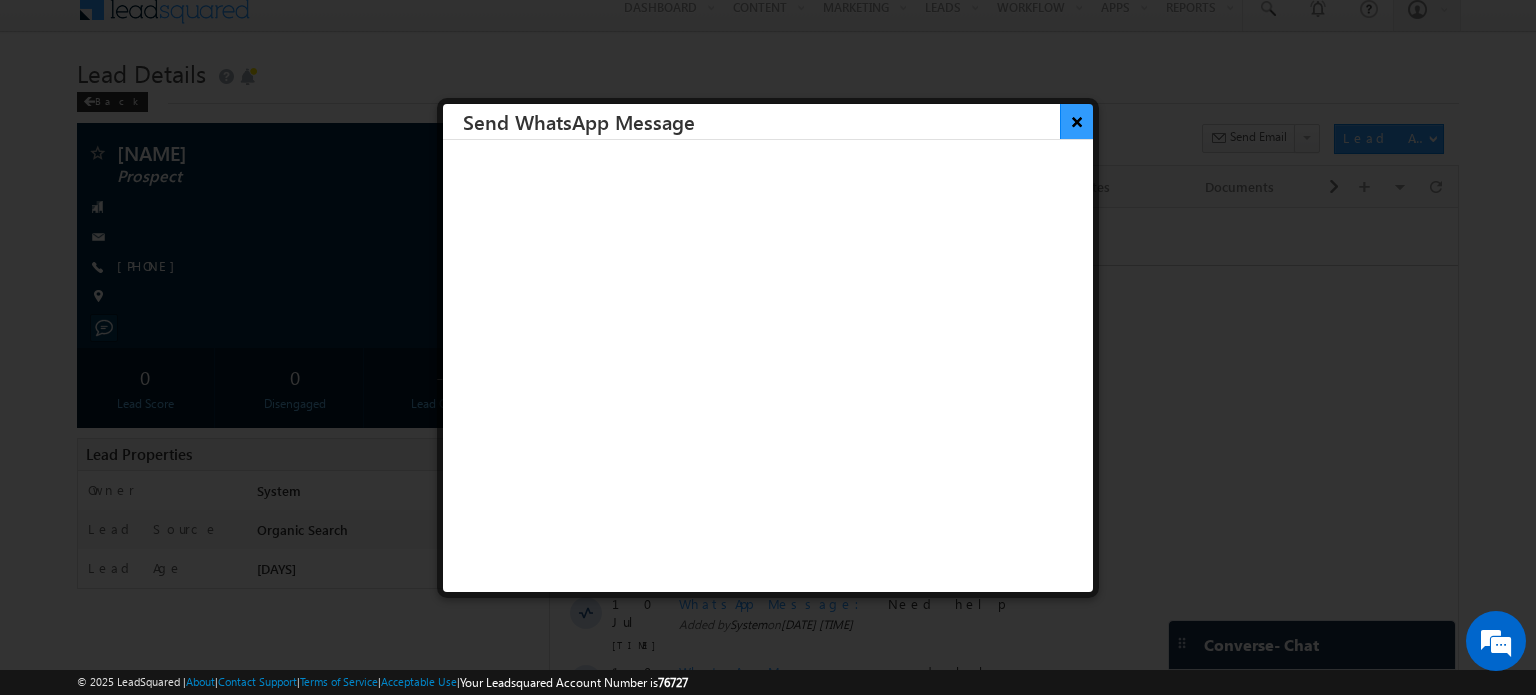 click on "×" at bounding box center [1076, 121] 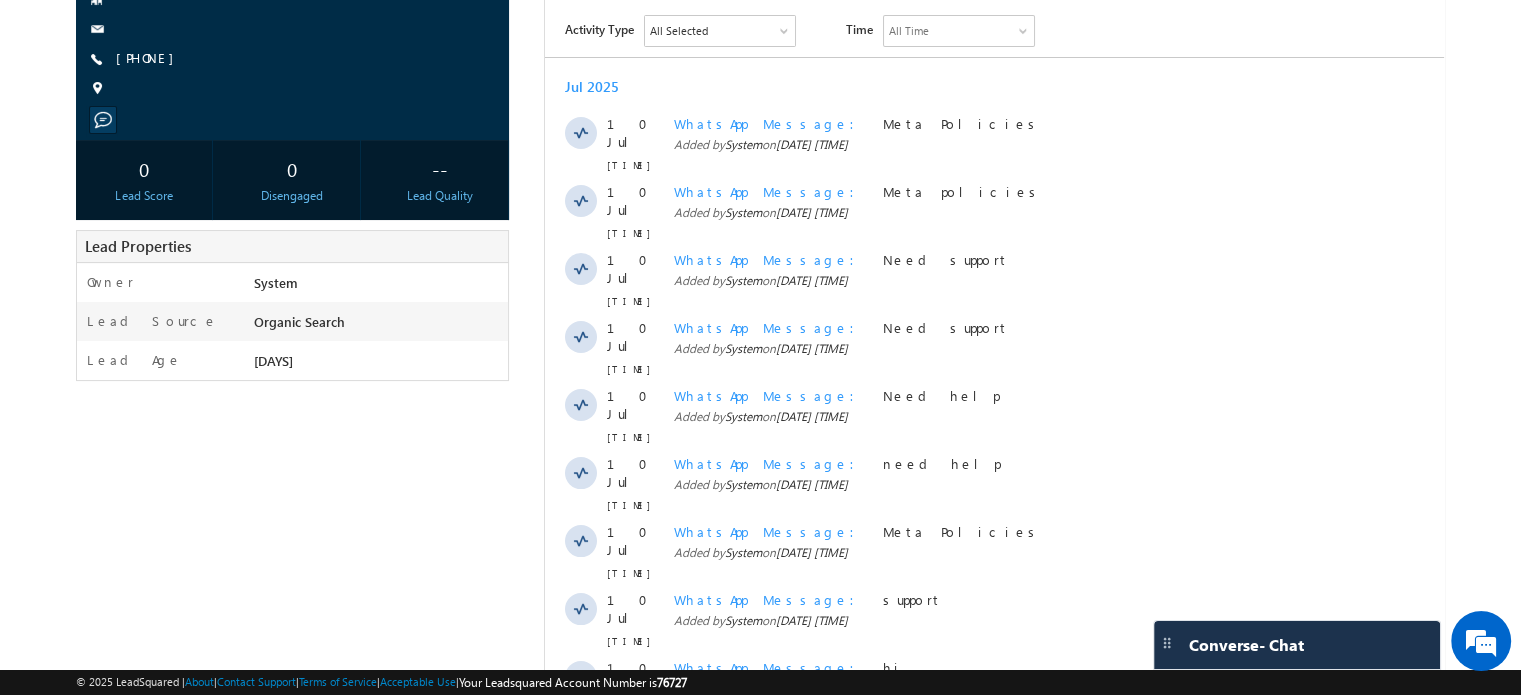 scroll, scrollTop: 0, scrollLeft: 0, axis: both 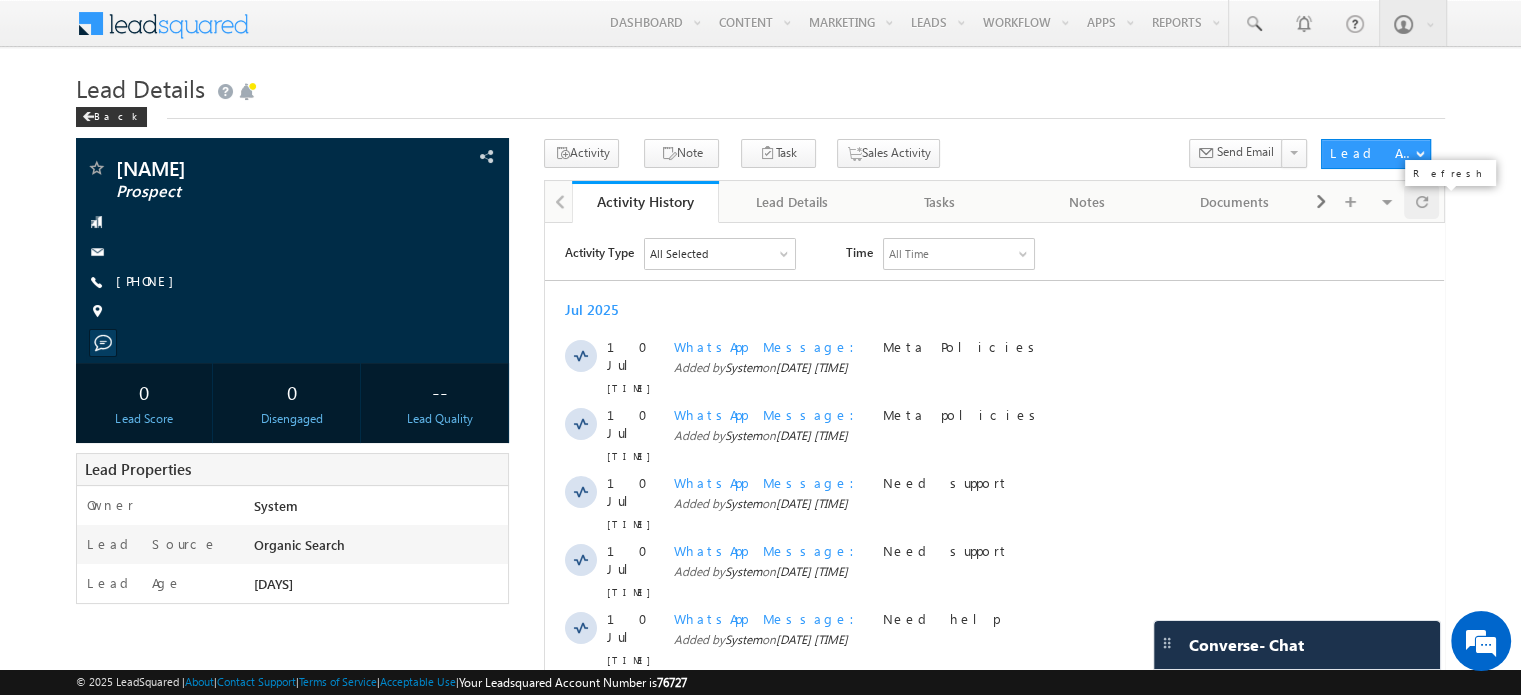 click at bounding box center (1422, 201) 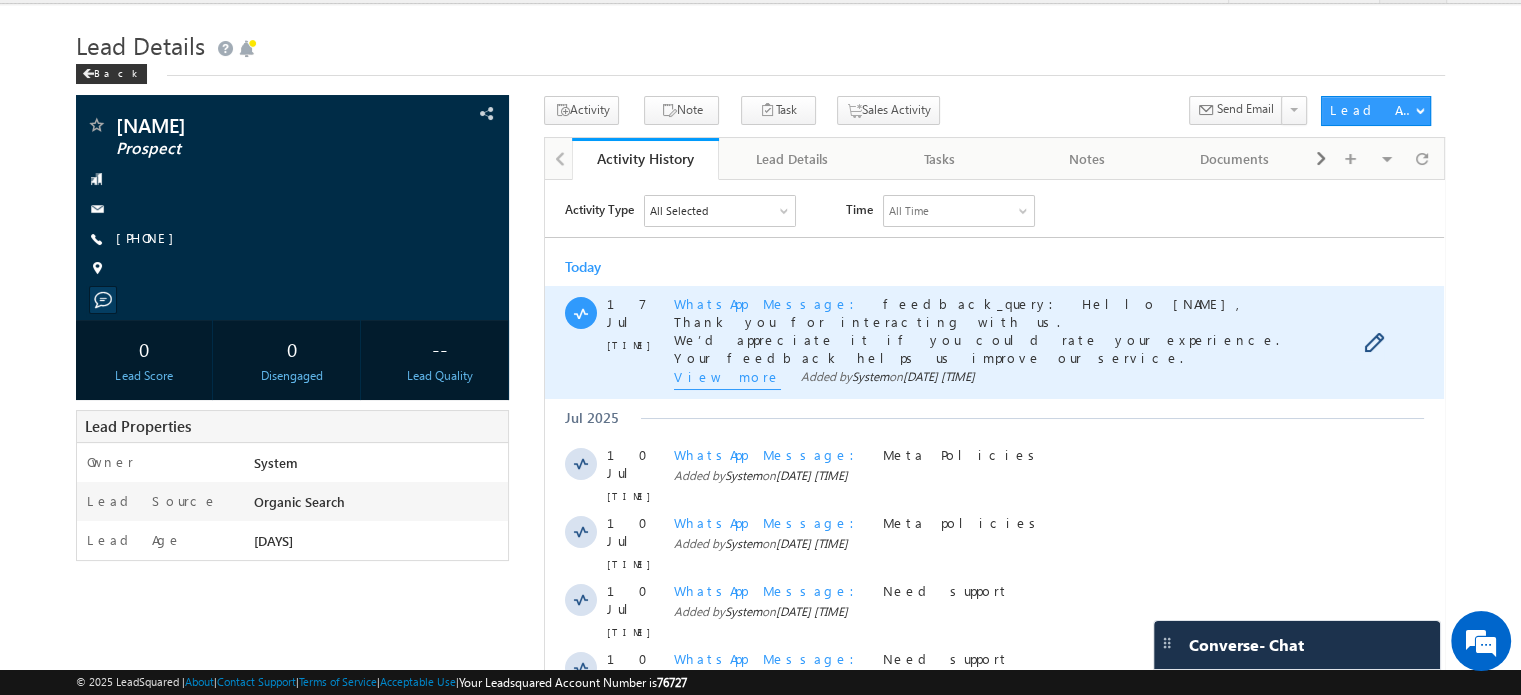 scroll, scrollTop: 44, scrollLeft: 0, axis: vertical 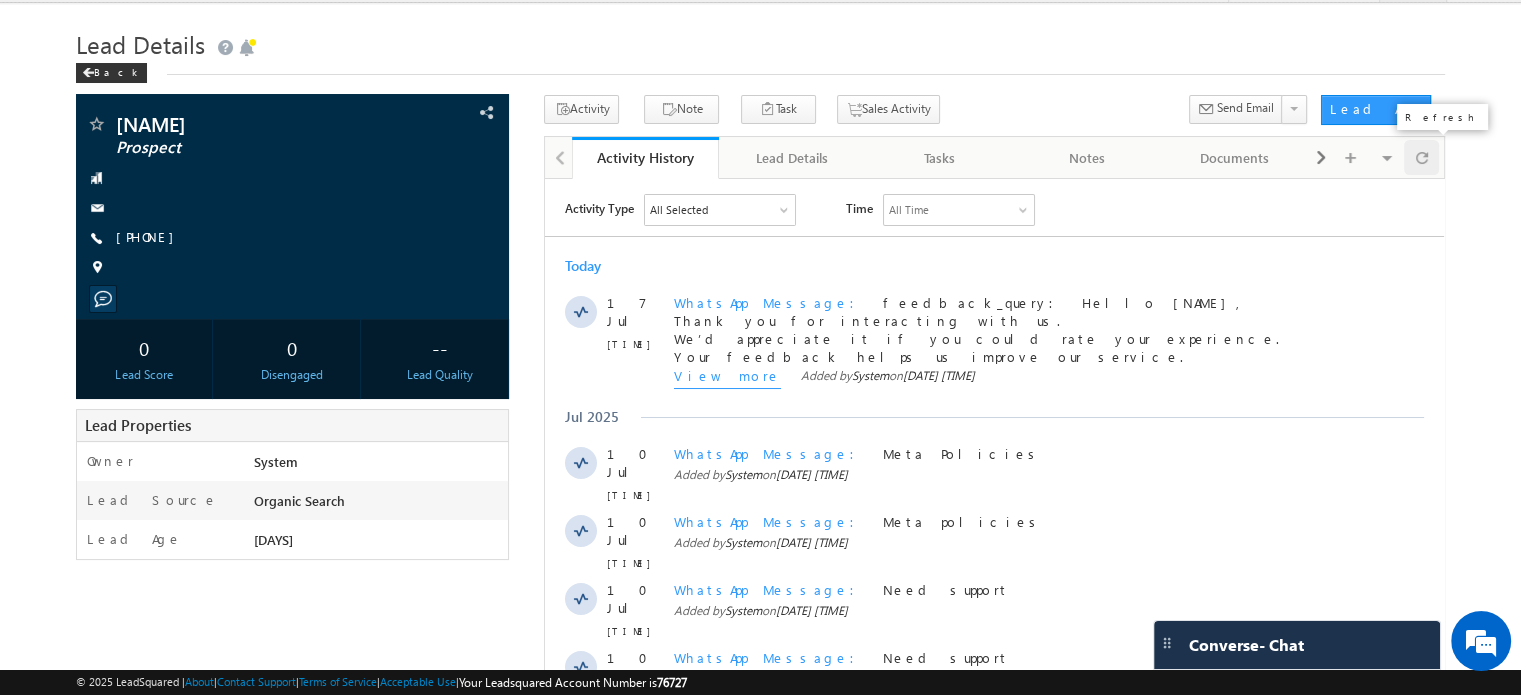 click at bounding box center (1422, 157) 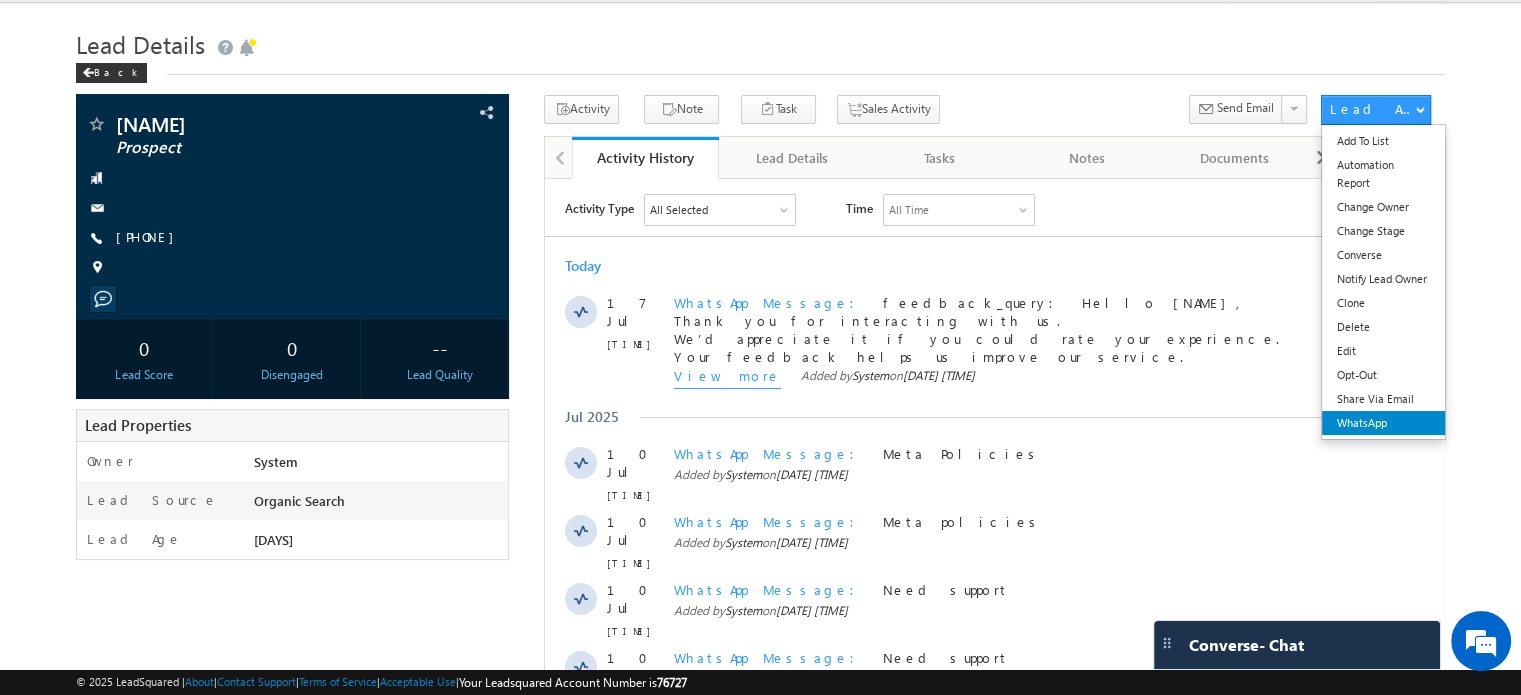 click on "WhatsApp" at bounding box center (1383, 423) 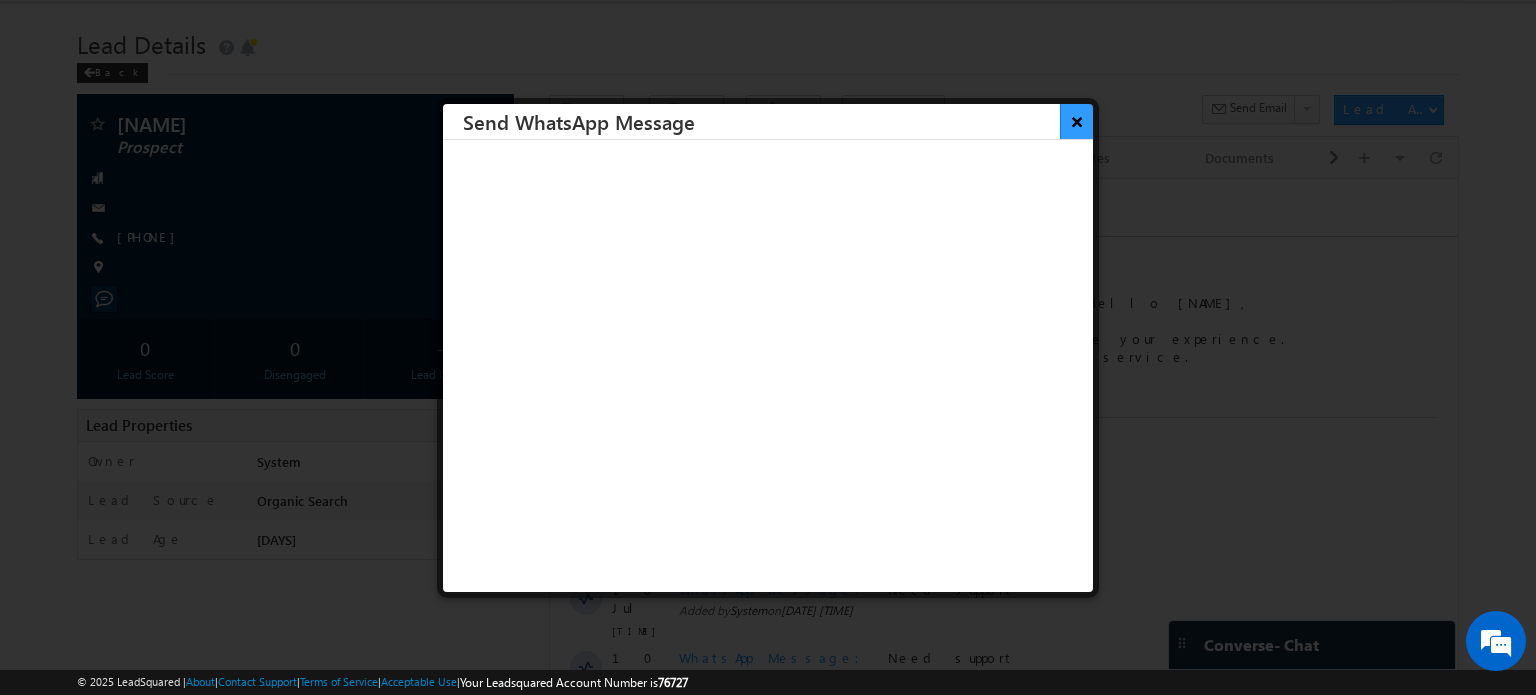 click on "×" at bounding box center (1076, 121) 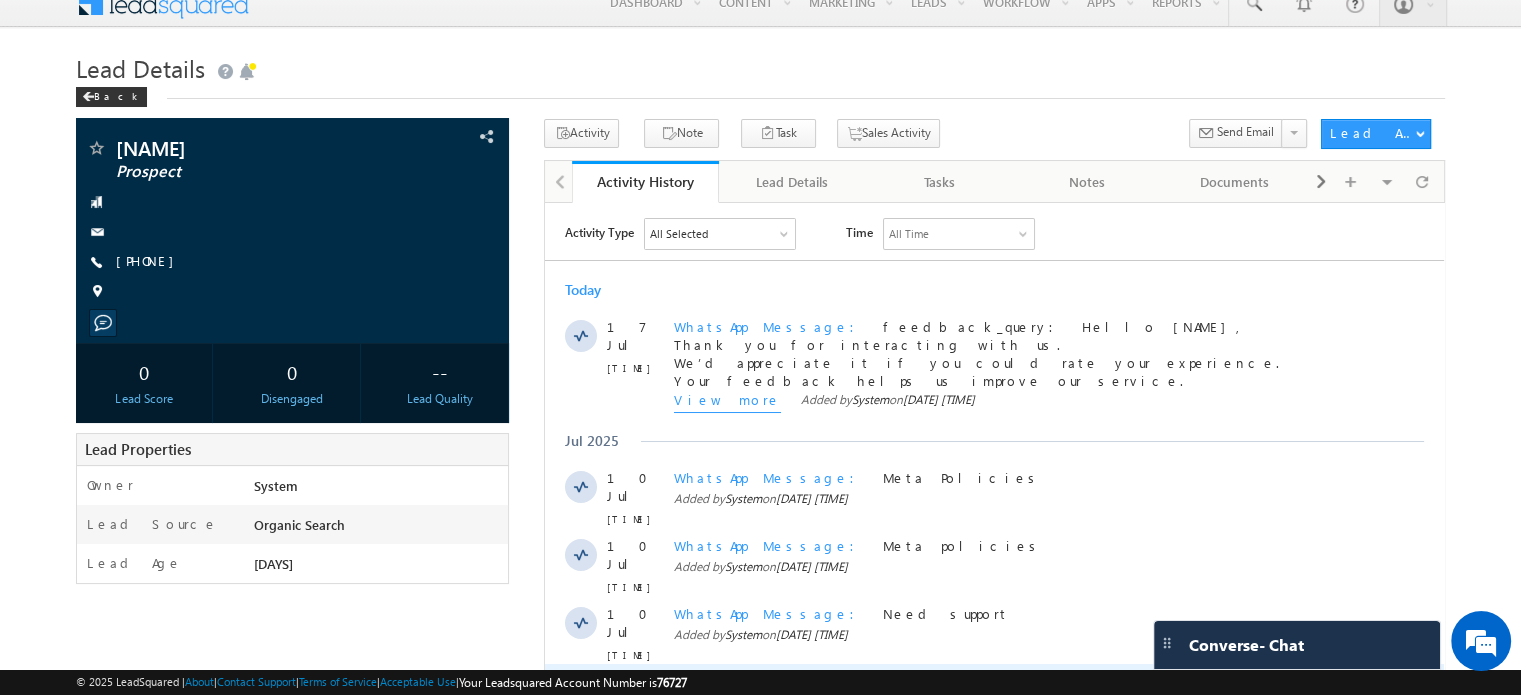 scroll, scrollTop: 0, scrollLeft: 0, axis: both 